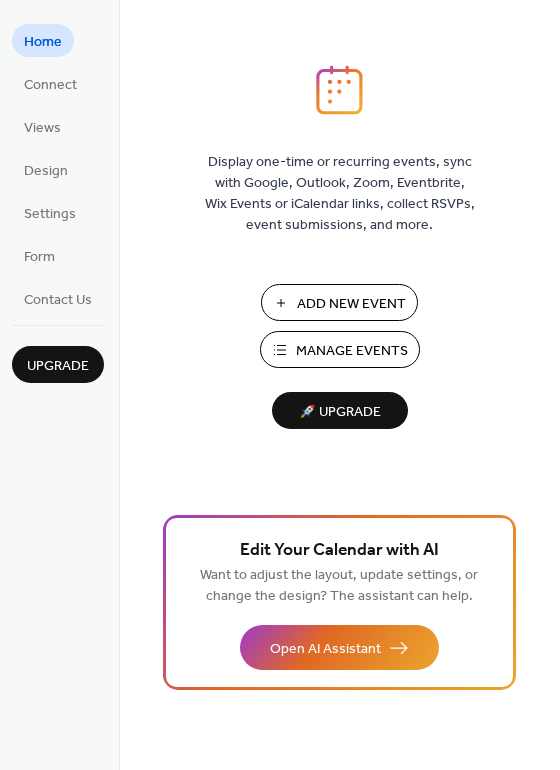 scroll, scrollTop: 0, scrollLeft: 0, axis: both 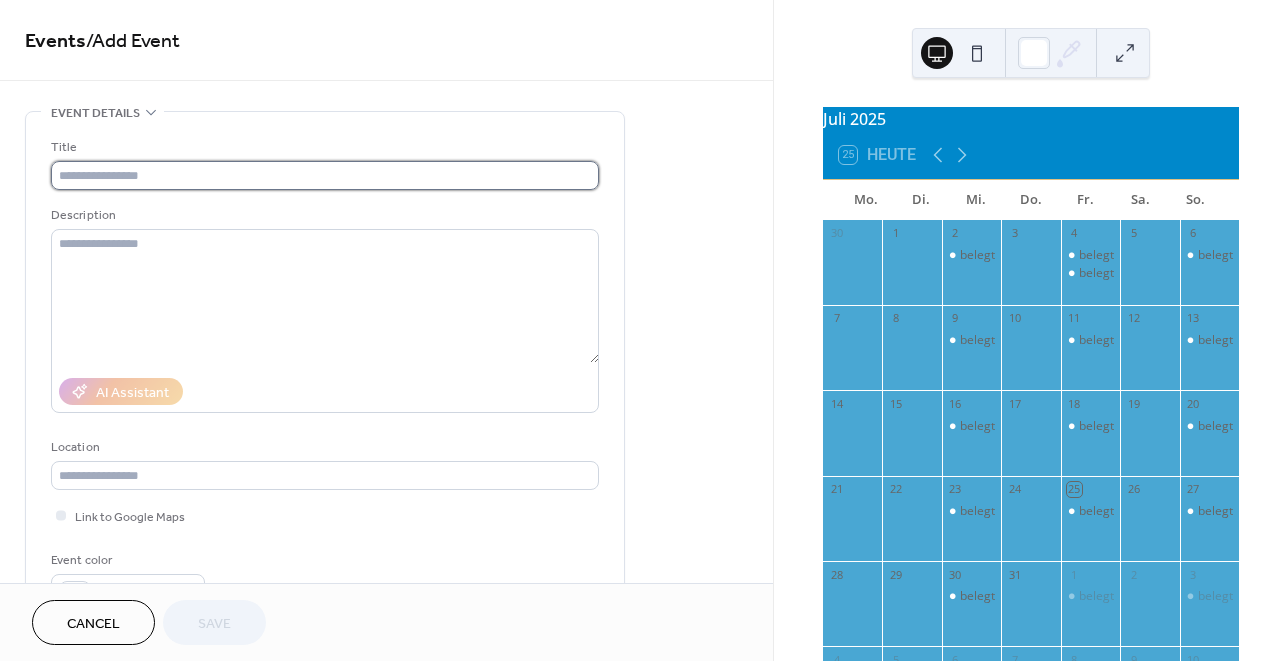 click at bounding box center [325, 175] 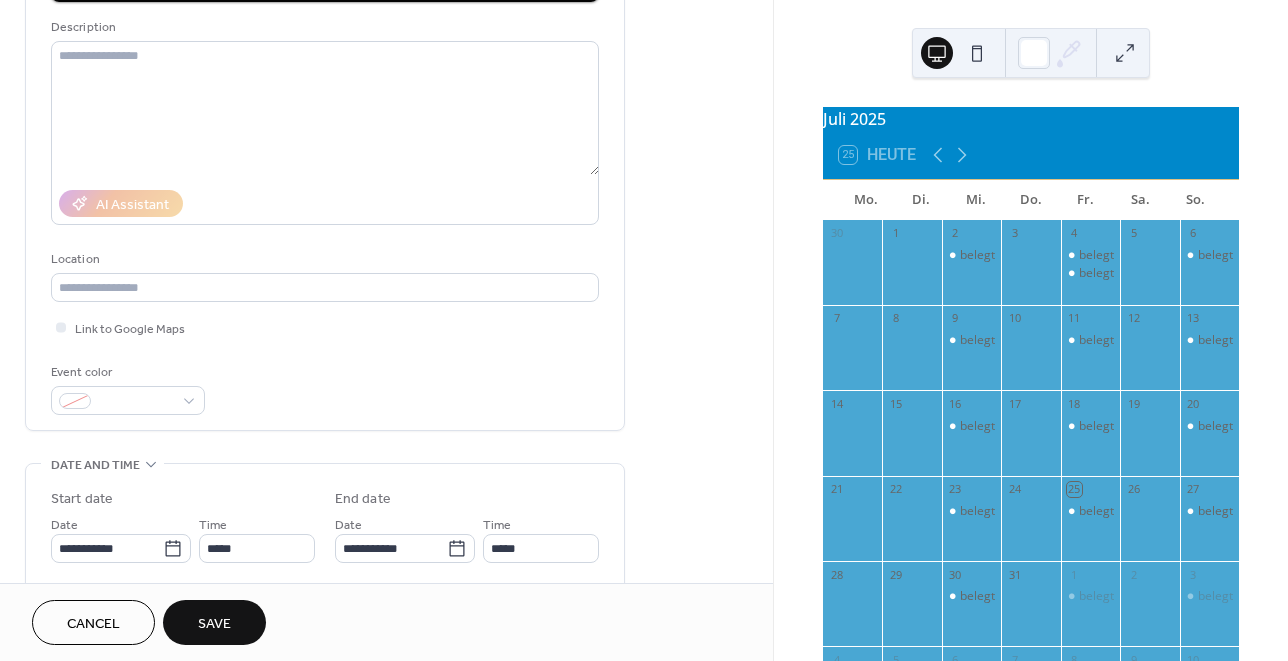 scroll, scrollTop: 208, scrollLeft: 0, axis: vertical 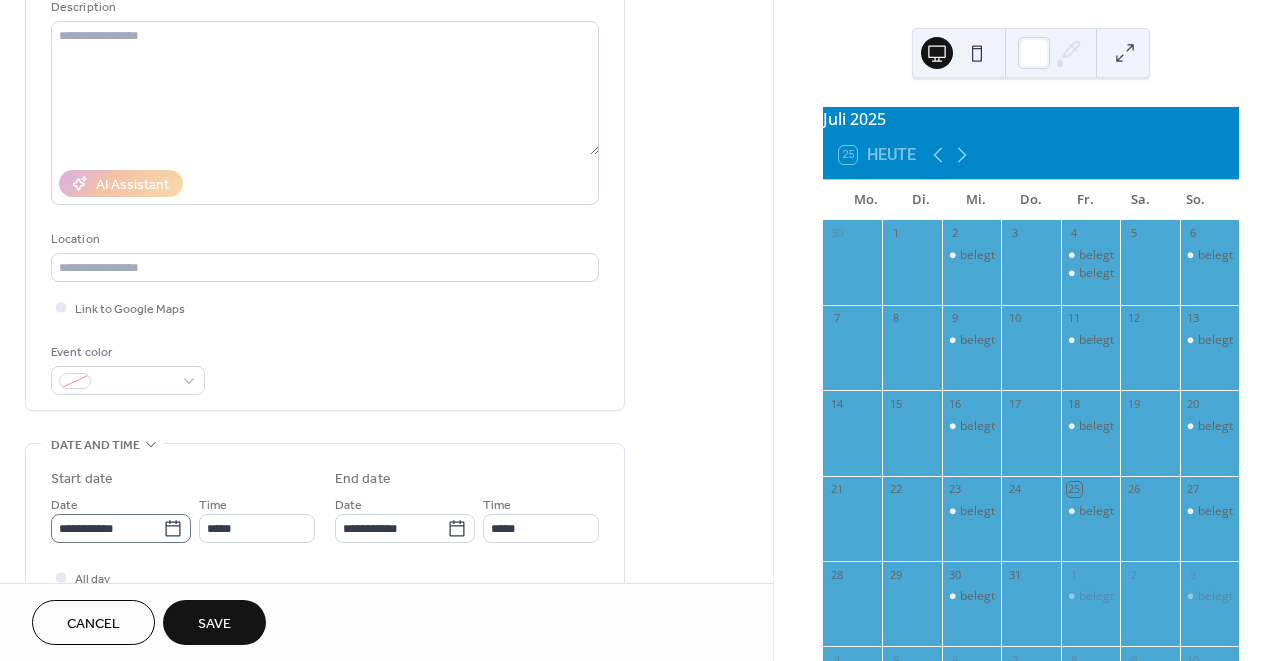 type on "******" 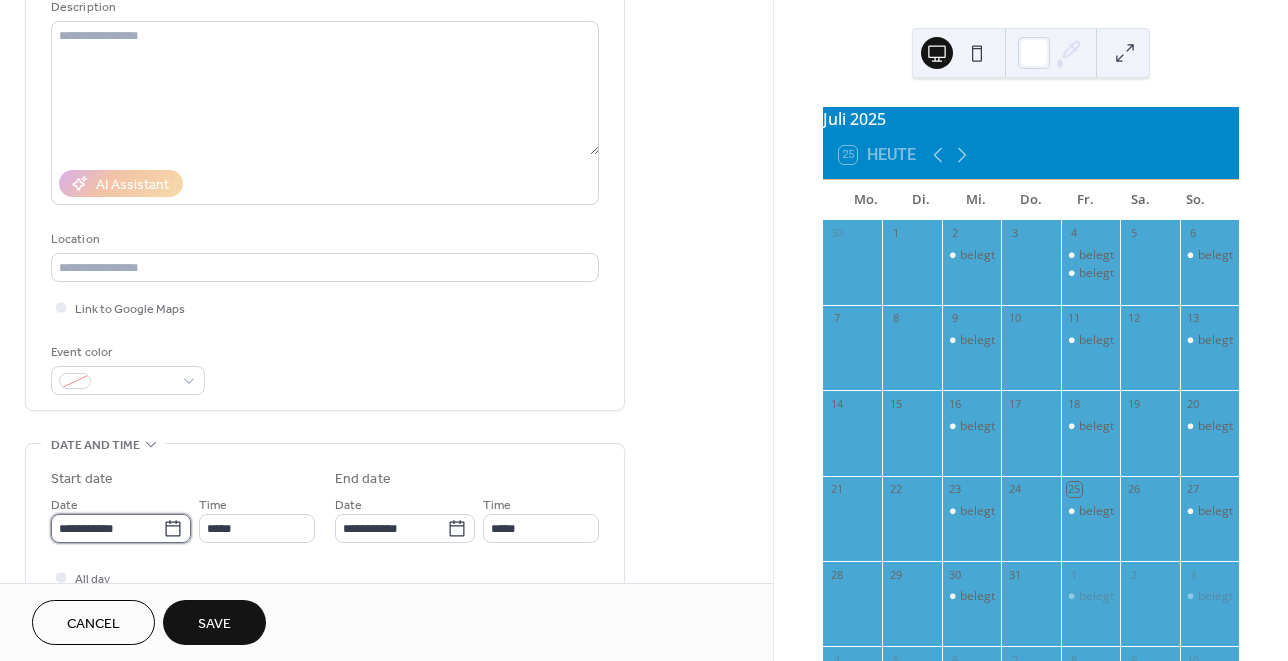 click on "**********" at bounding box center [107, 528] 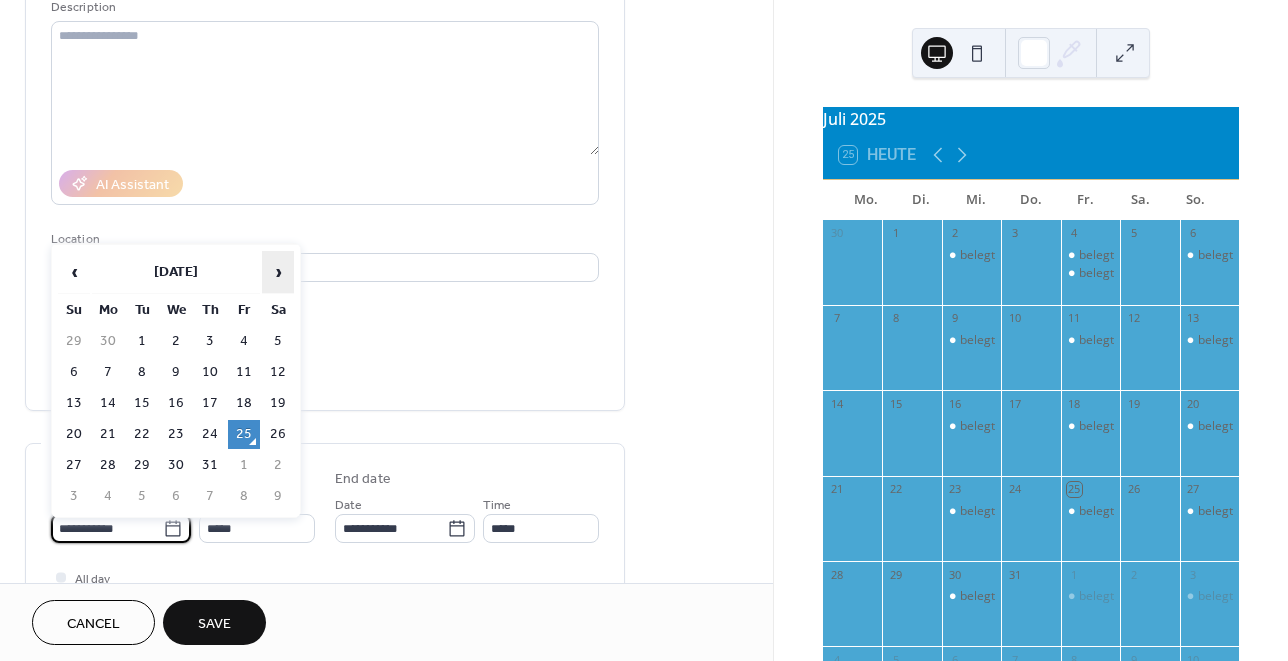 click on "›" at bounding box center (278, 272) 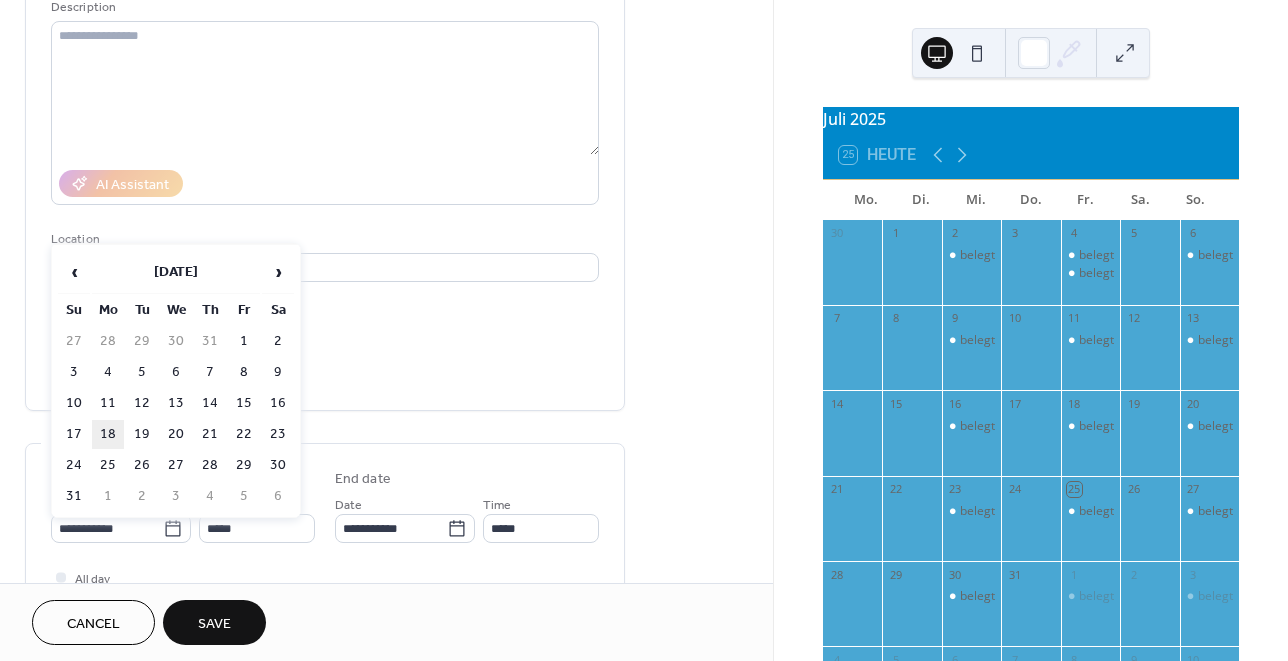 click on "18" at bounding box center (108, 434) 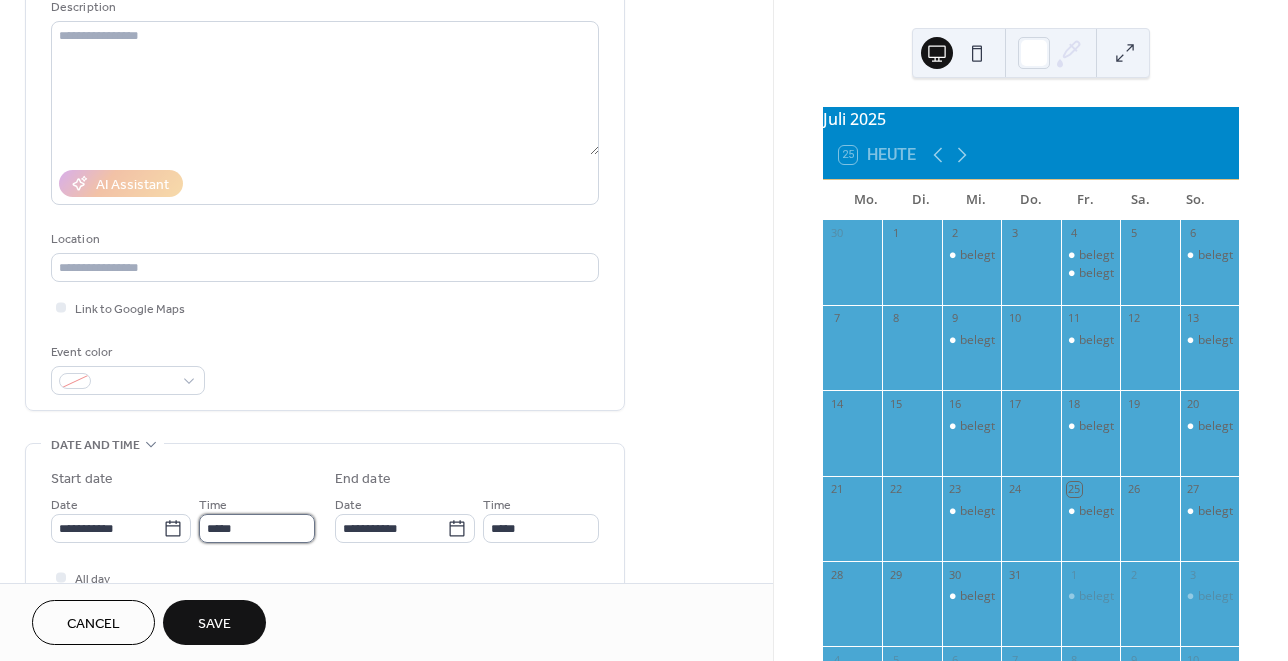 click on "*****" at bounding box center [257, 528] 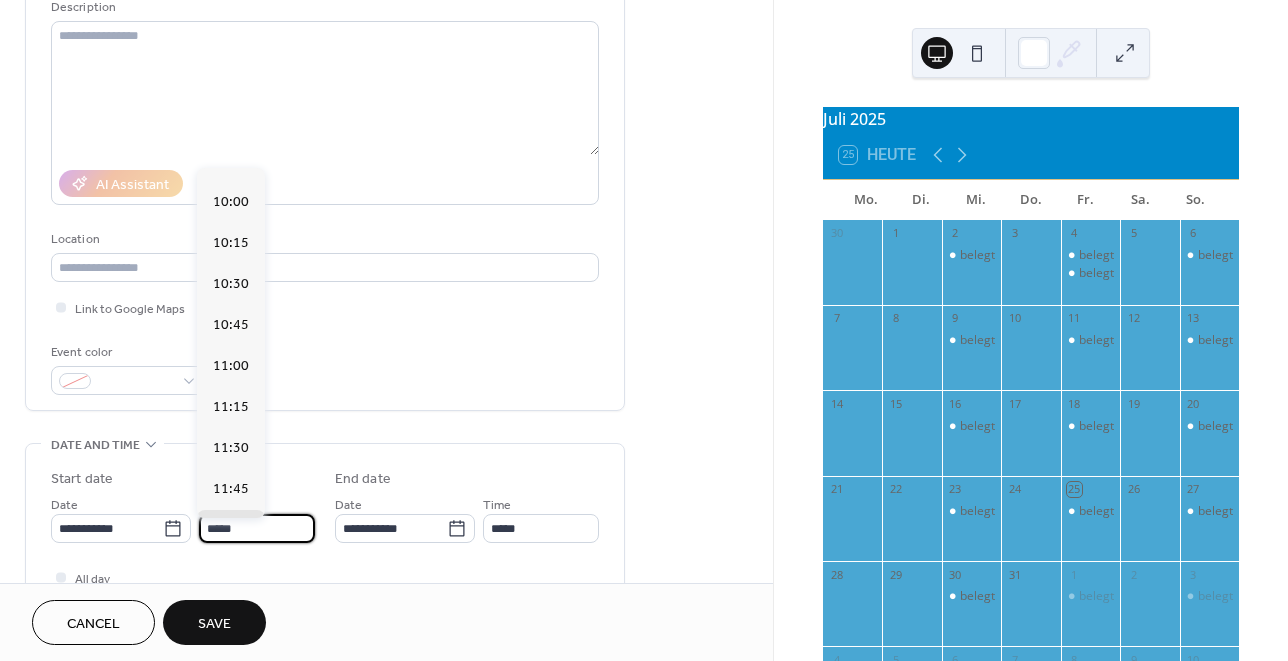 scroll, scrollTop: 1629, scrollLeft: 0, axis: vertical 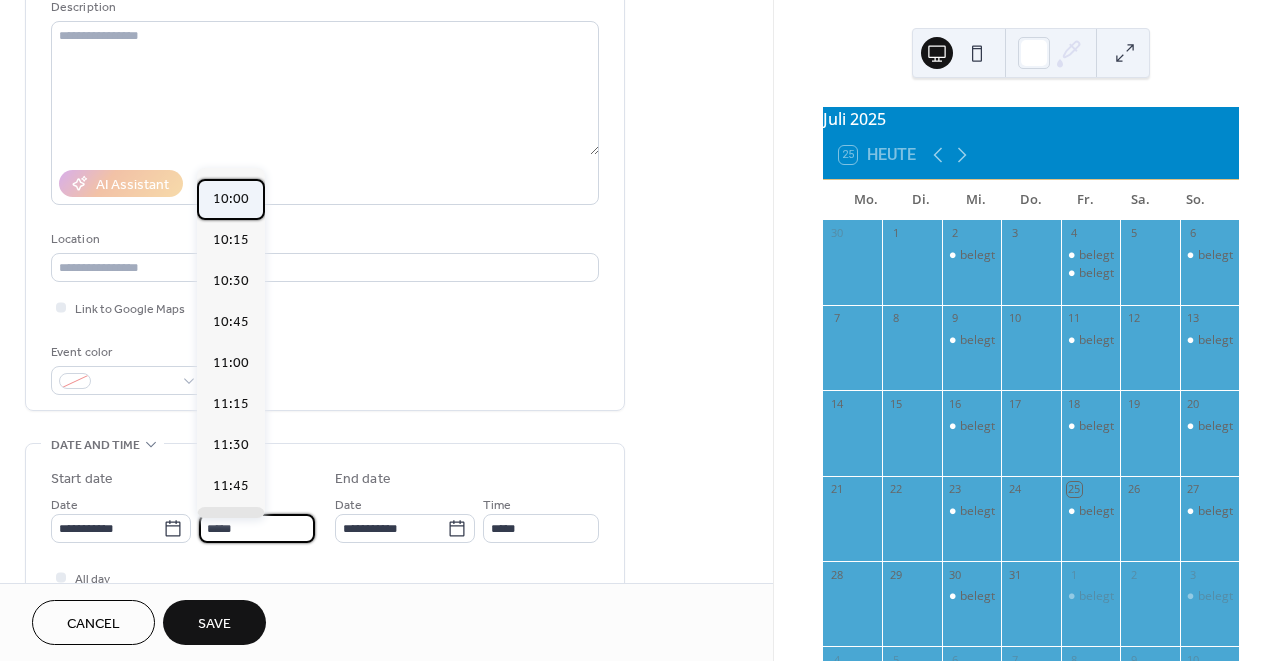 click on "10:00" at bounding box center [231, 199] 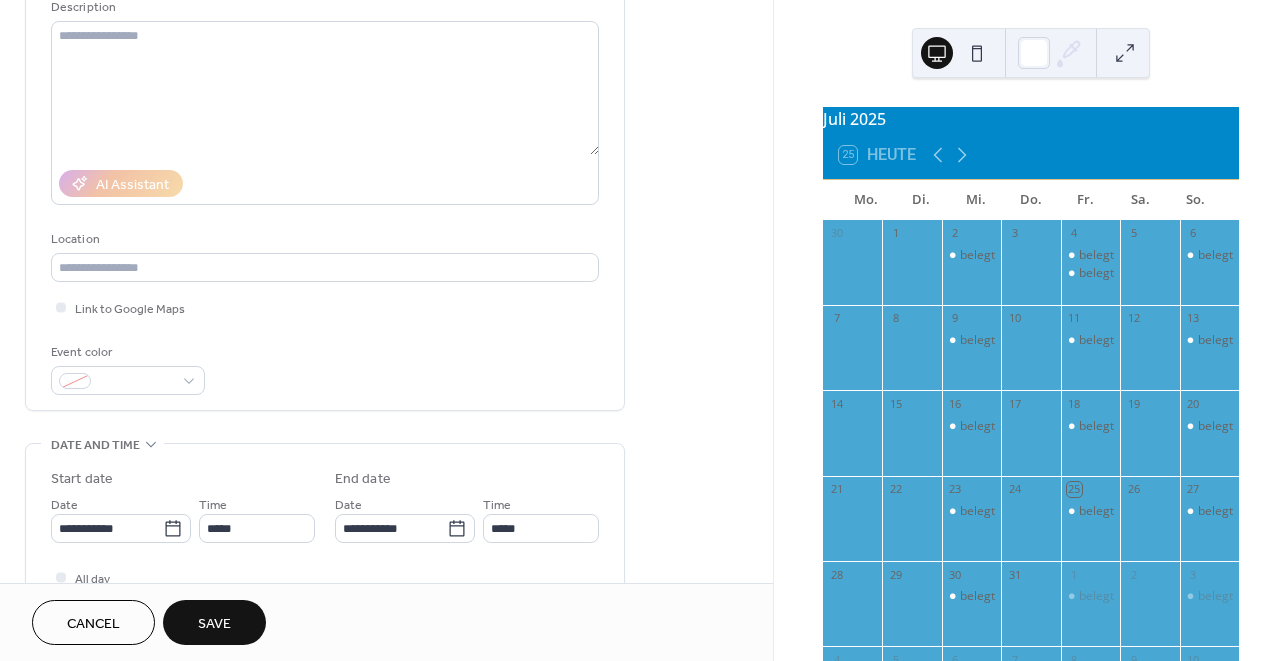 click on "End date" at bounding box center (363, 479) 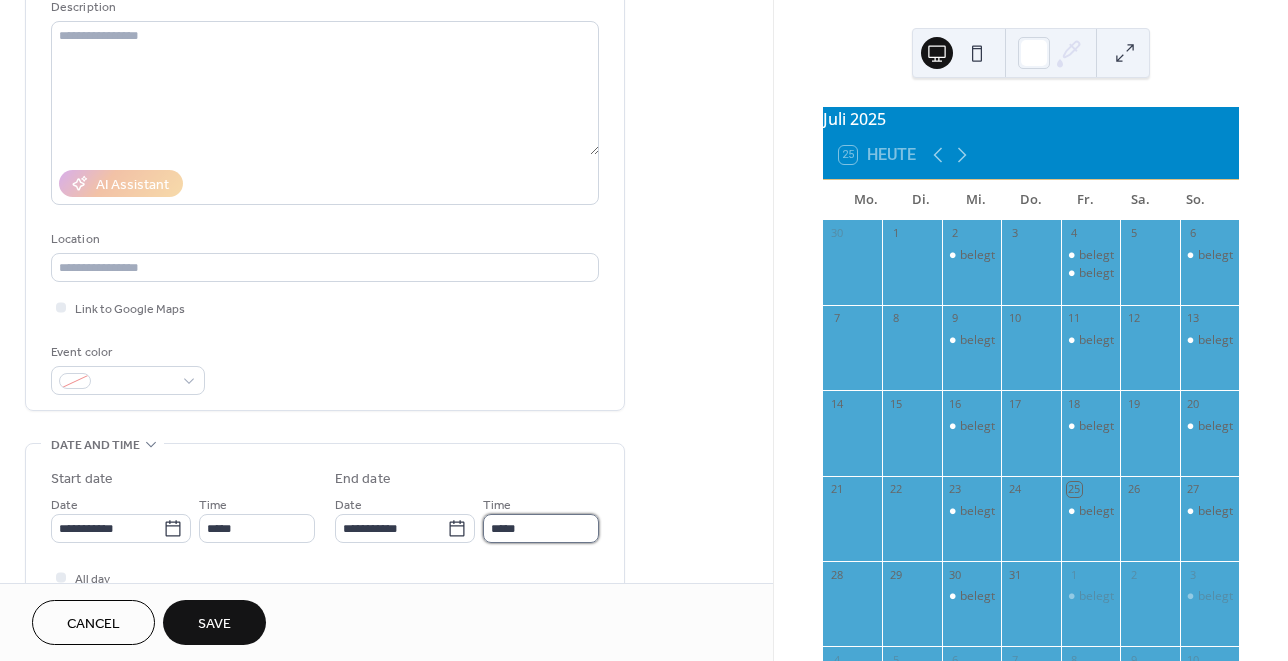 click on "*****" at bounding box center (541, 528) 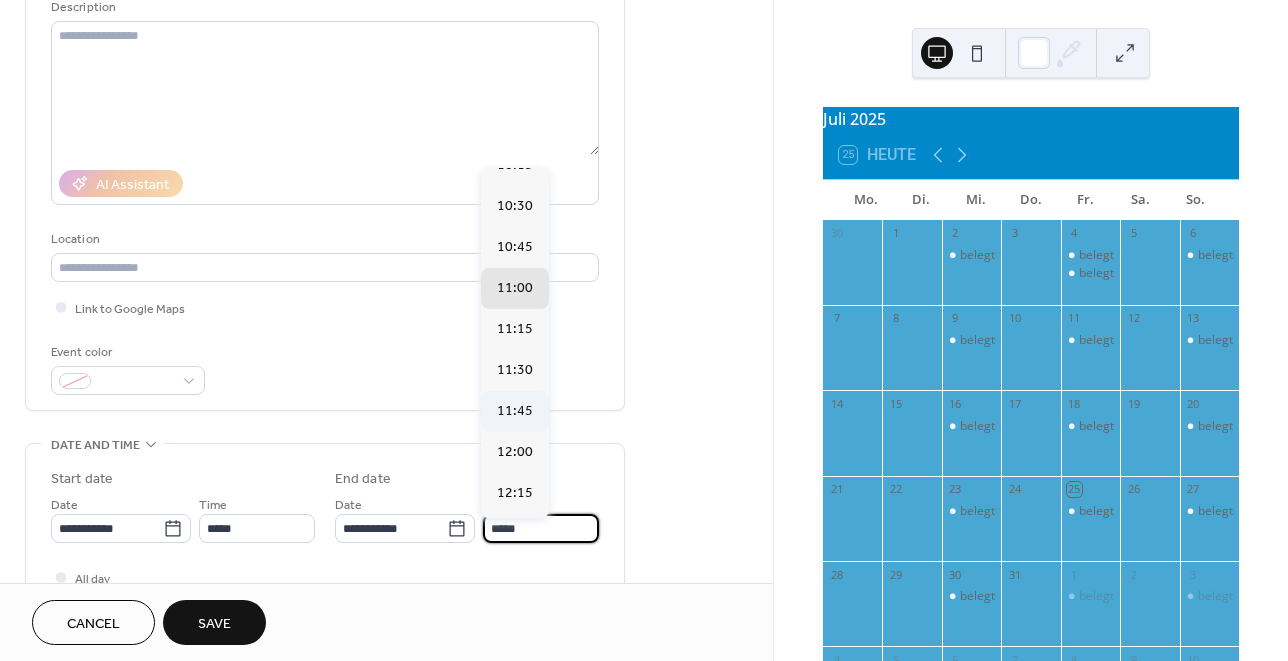 scroll, scrollTop: 44, scrollLeft: 0, axis: vertical 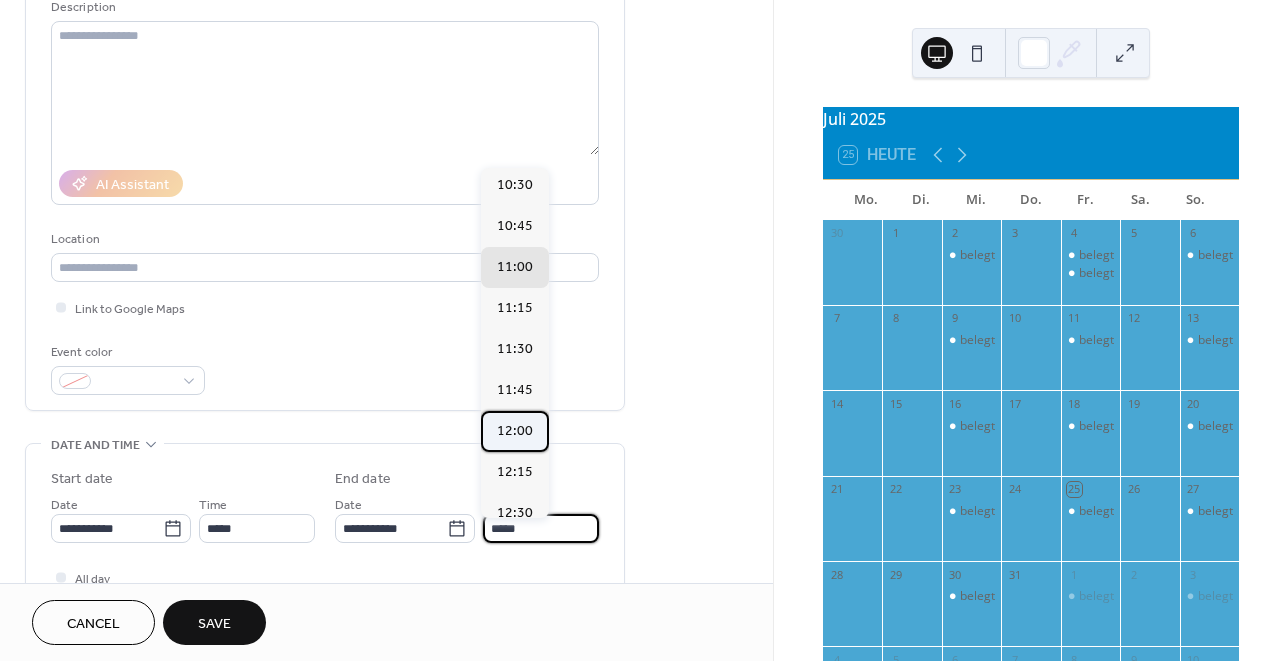 click on "12:00" at bounding box center [515, 431] 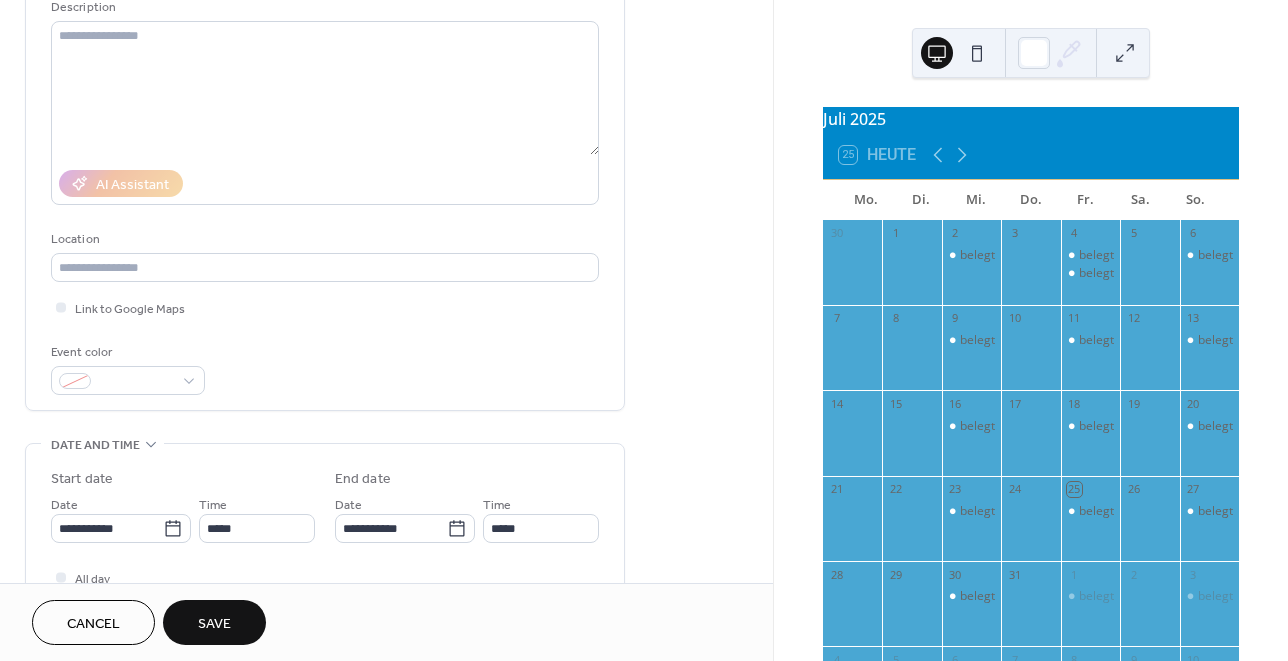 type on "*****" 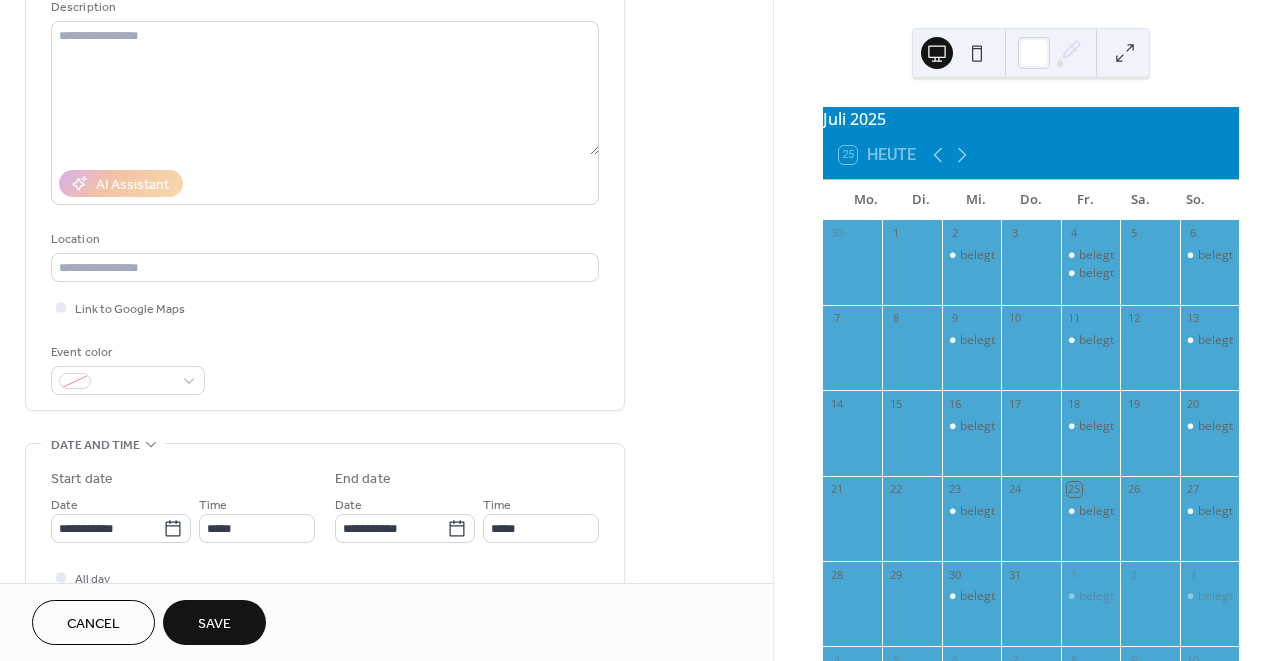 click on "Save" at bounding box center [214, 624] 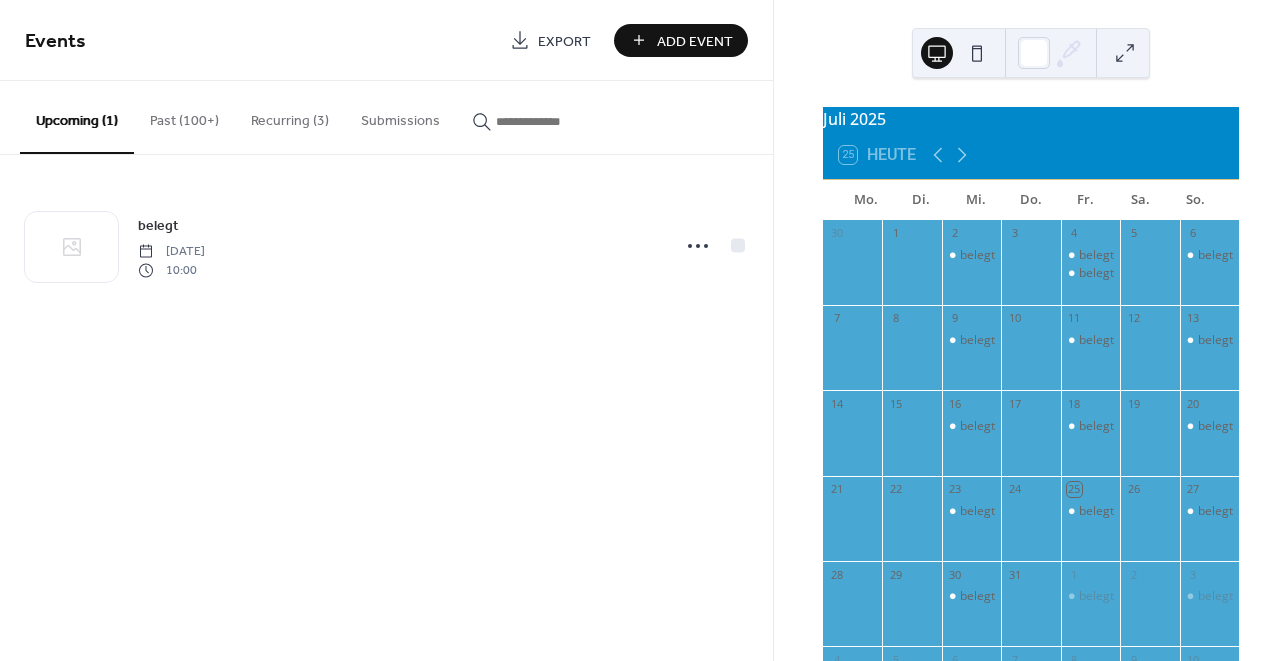 click on "Add Event" at bounding box center [695, 41] 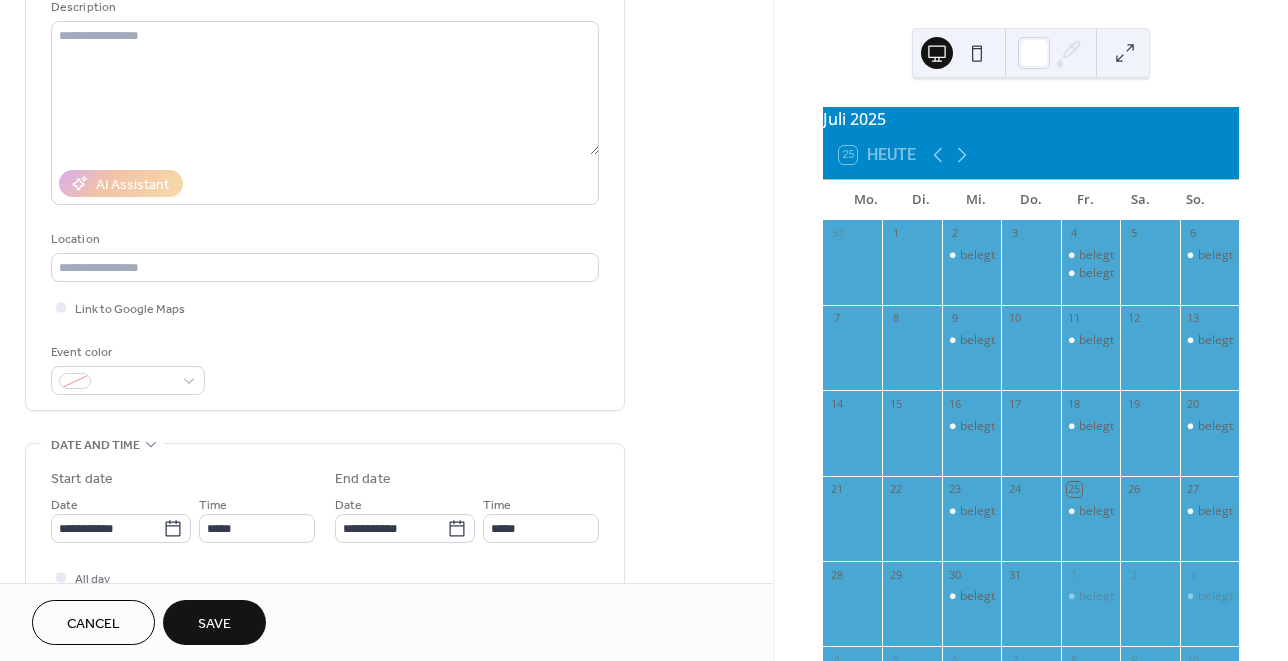 scroll, scrollTop: 209, scrollLeft: 0, axis: vertical 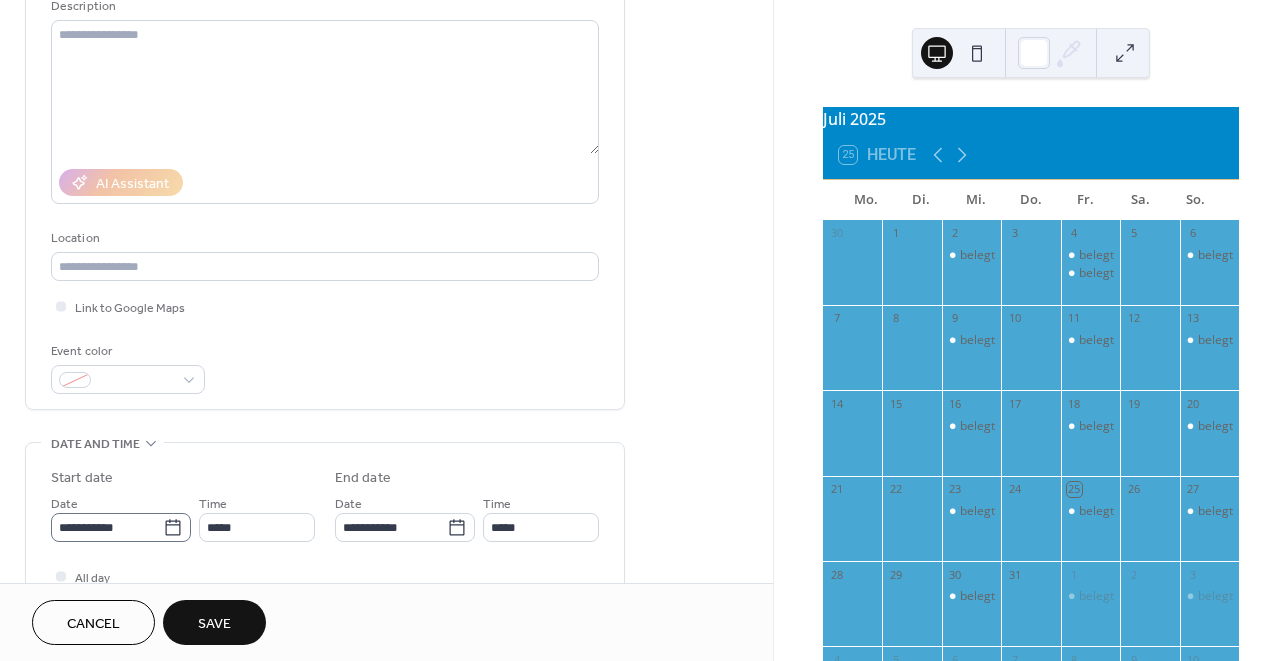 type on "******" 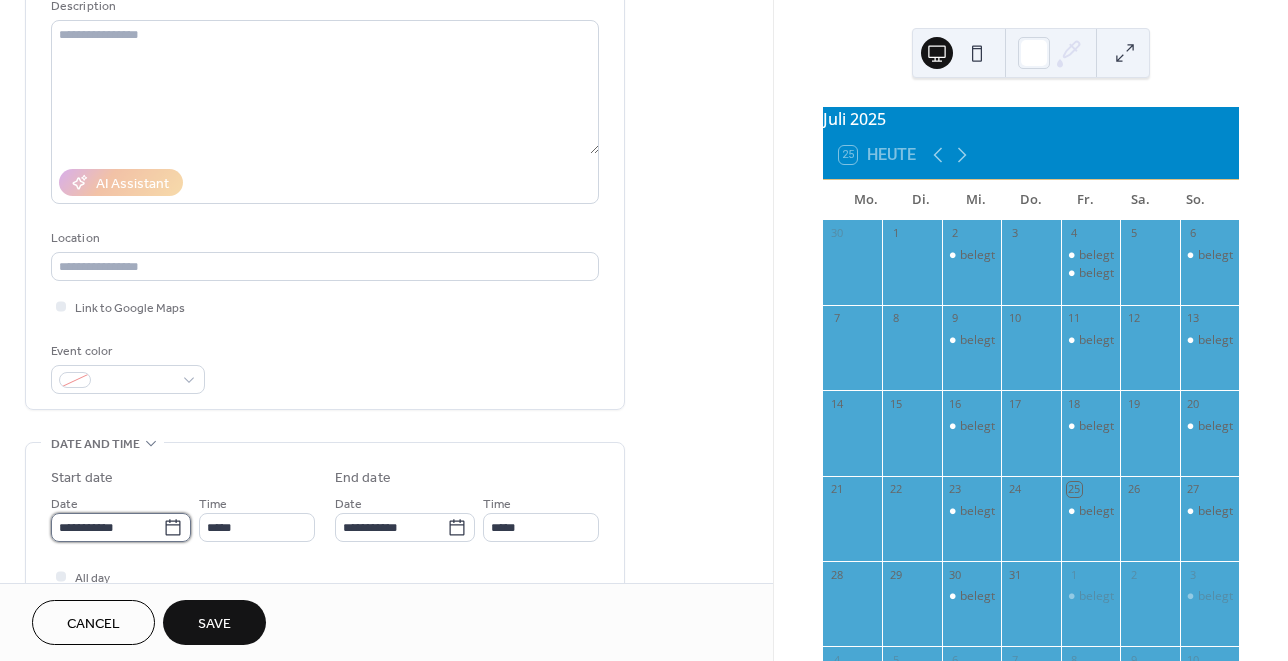 click on "**********" at bounding box center [107, 527] 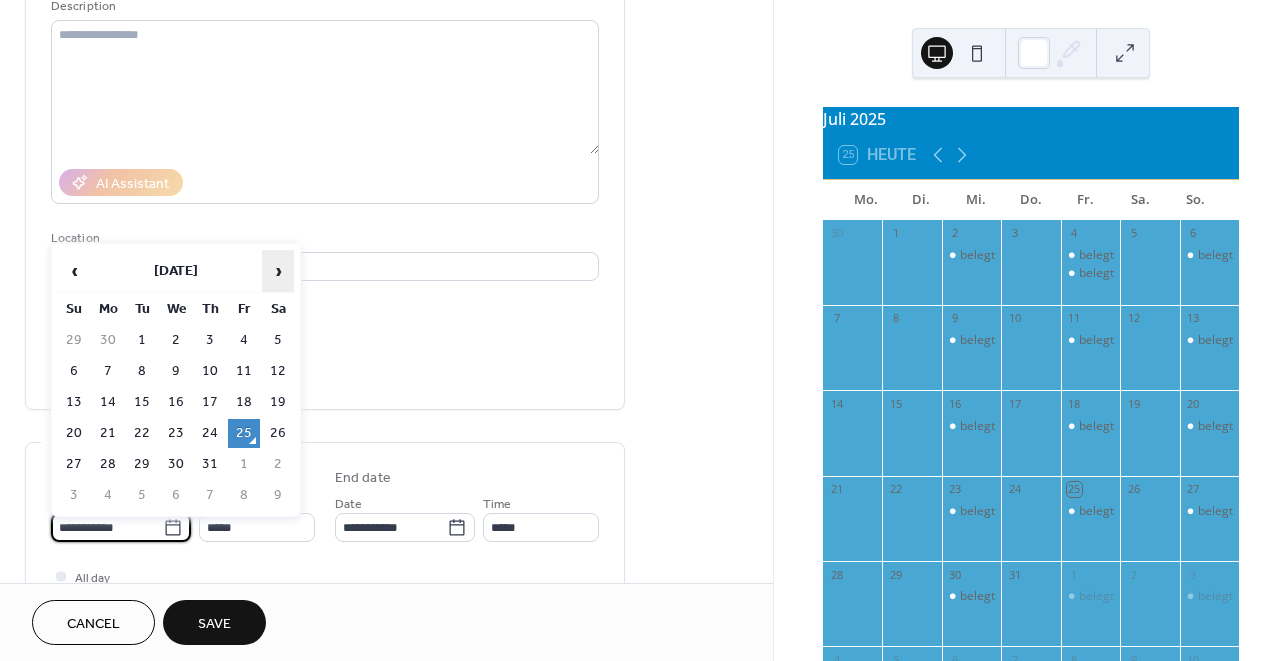 click on "›" at bounding box center (278, 271) 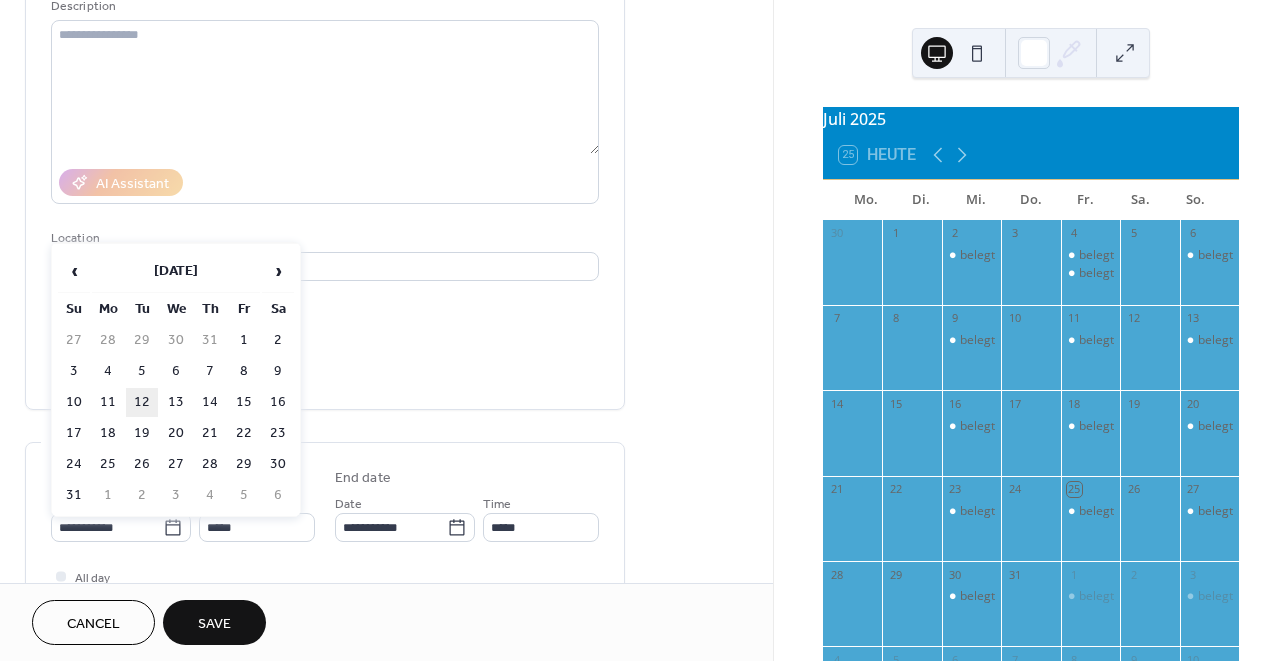 click on "12" at bounding box center (142, 402) 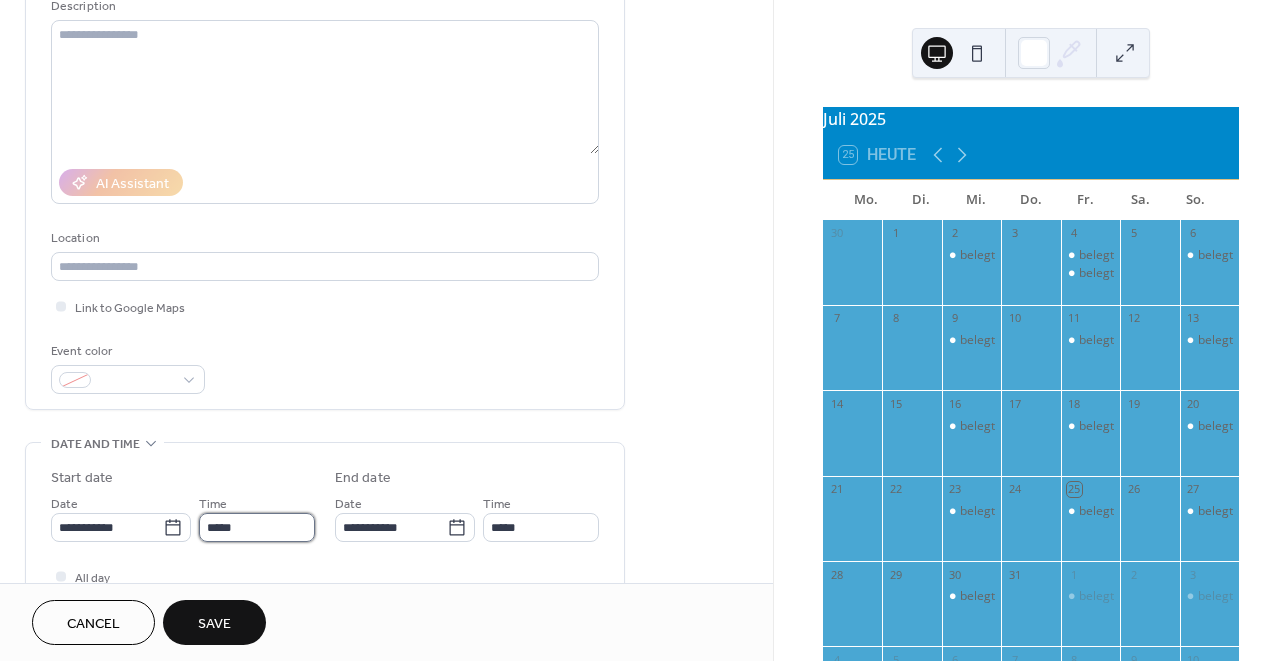 click on "*****" at bounding box center (257, 527) 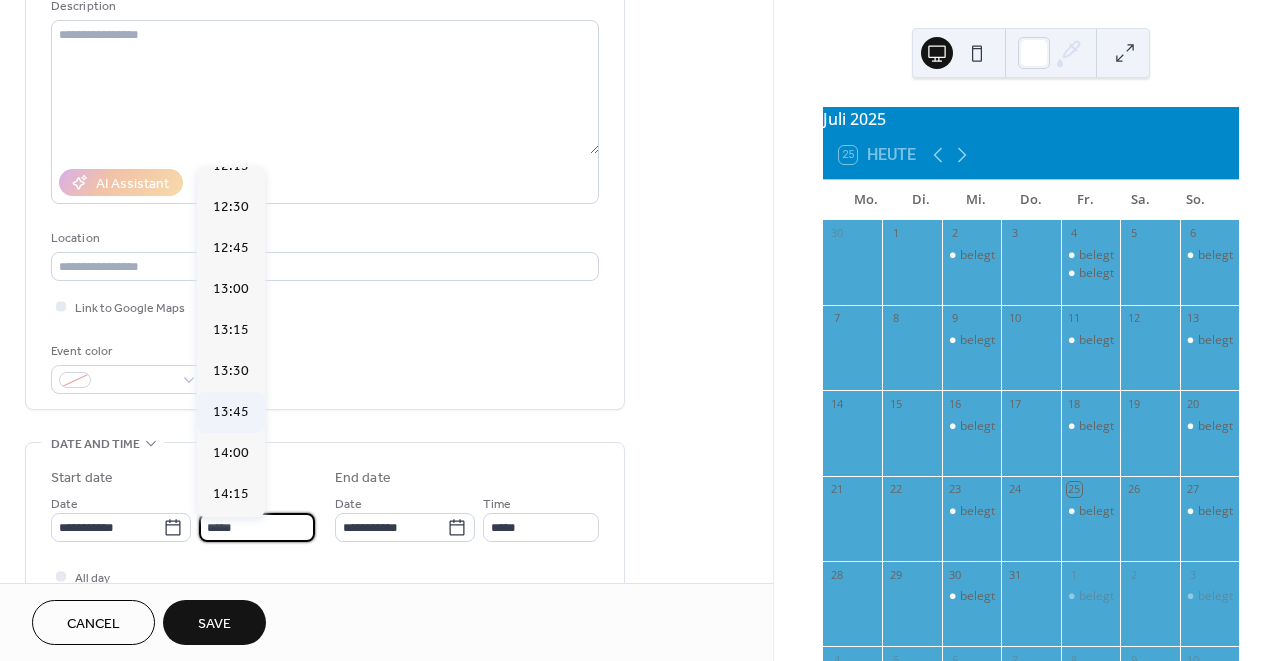 scroll, scrollTop: 2049, scrollLeft: 0, axis: vertical 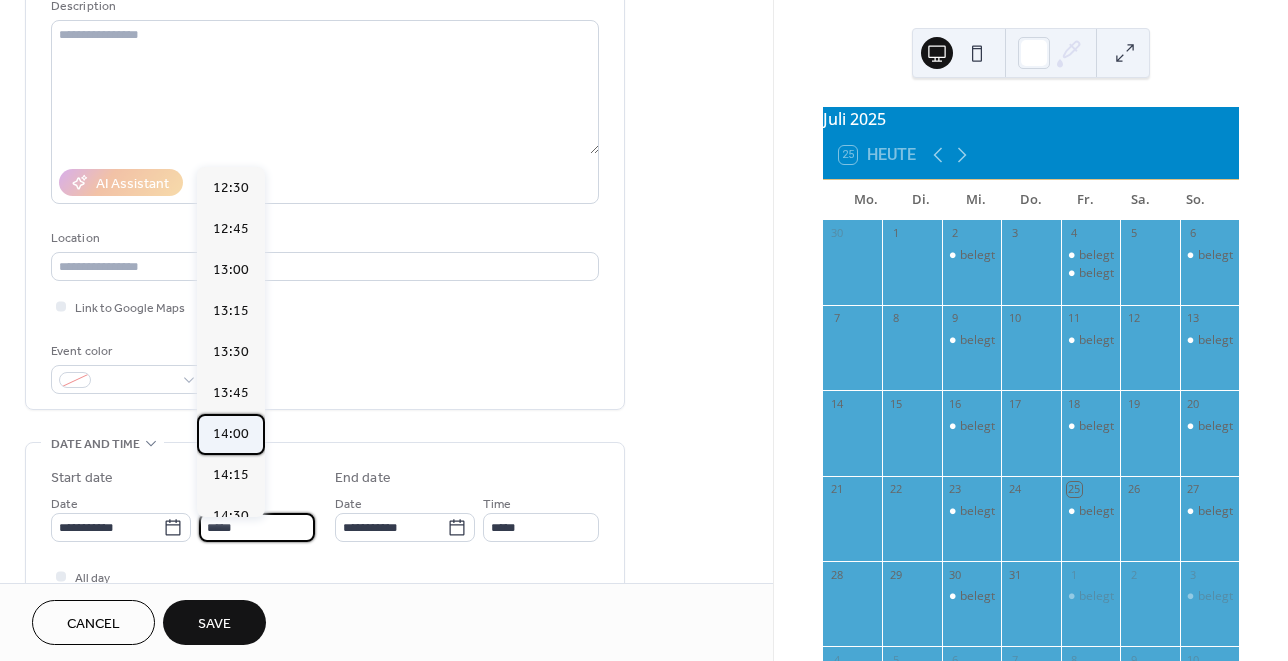 click on "14:00" at bounding box center (231, 434) 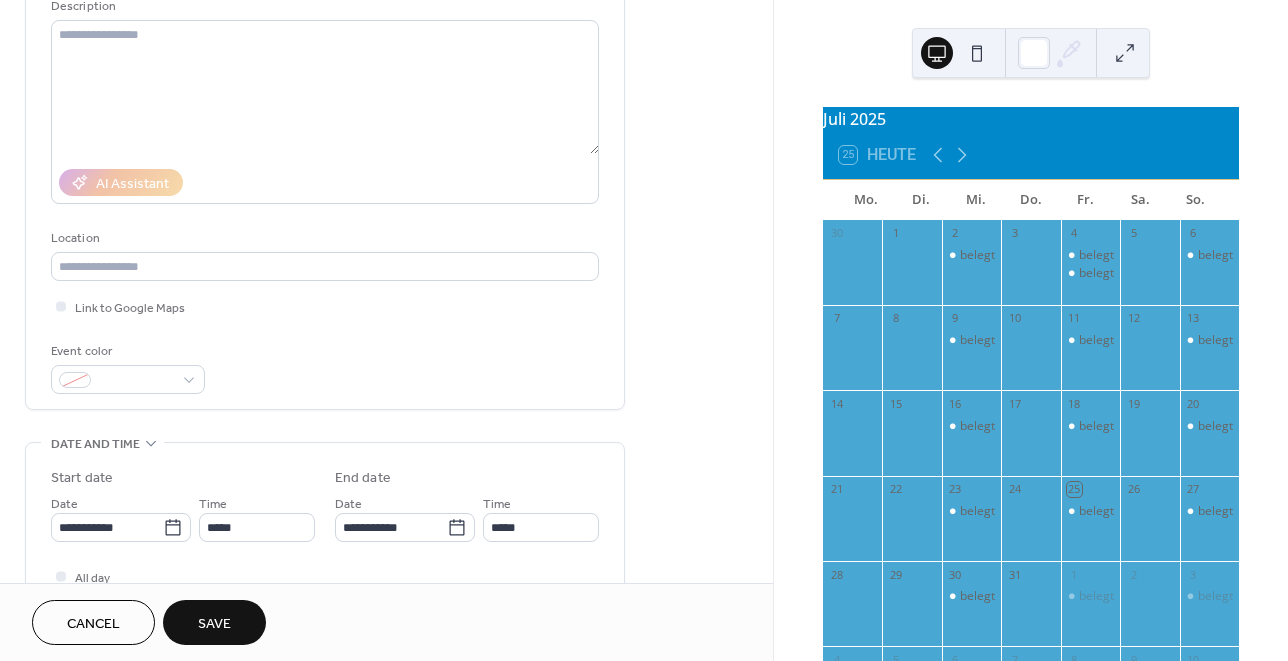 type on "*****" 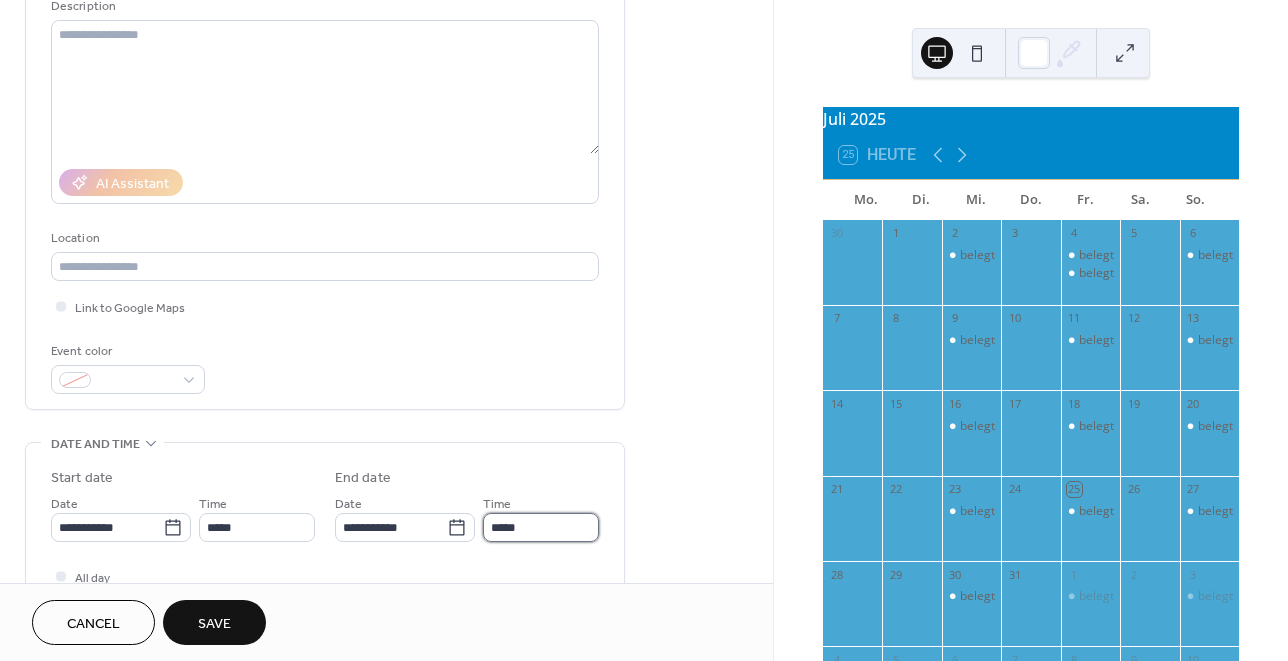 click on "*****" at bounding box center [541, 527] 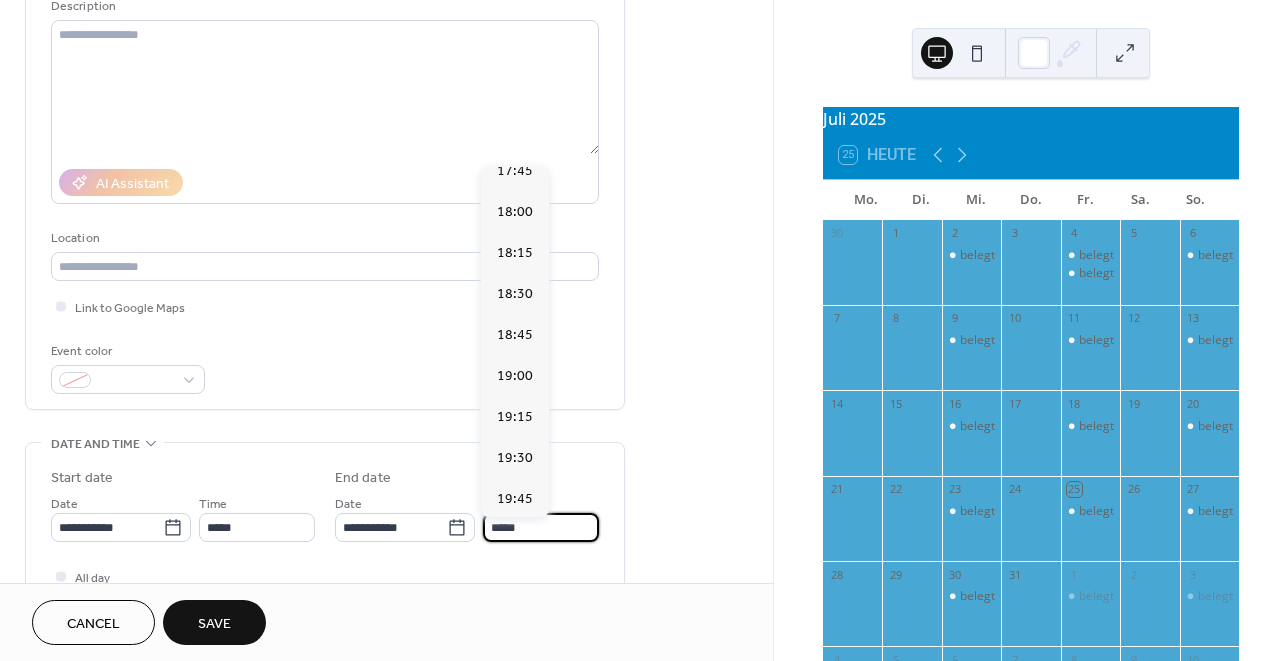 scroll, scrollTop: 632, scrollLeft: 0, axis: vertical 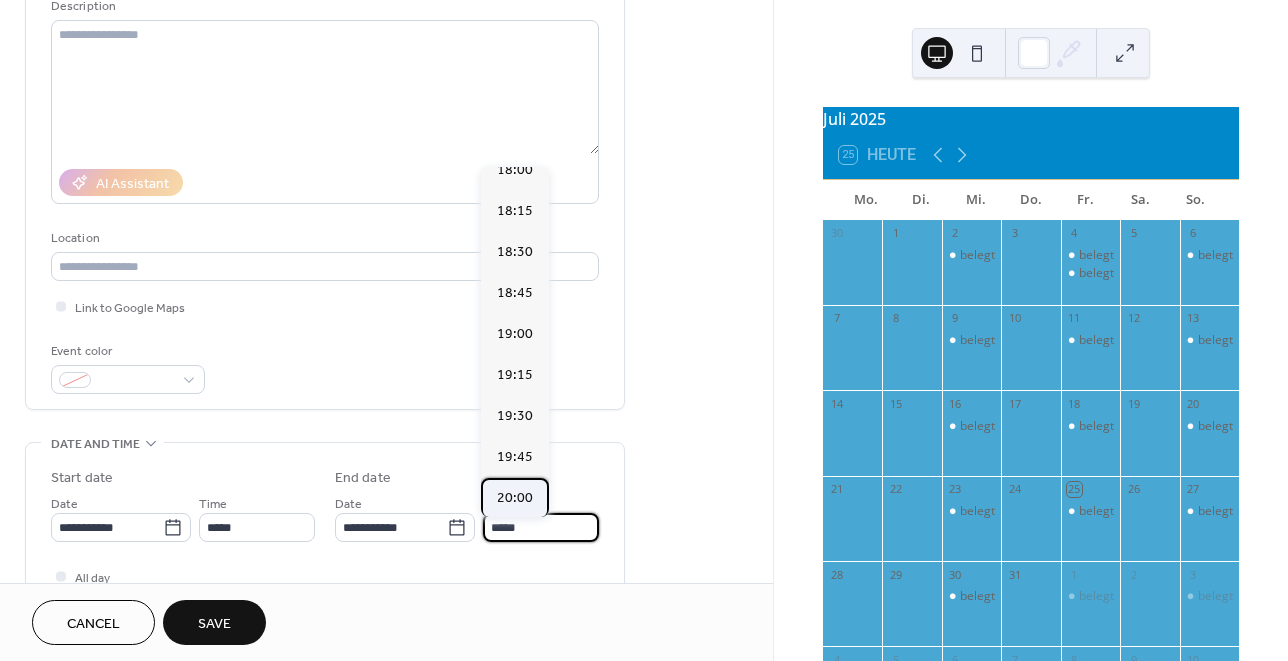 click on "20:00" at bounding box center (515, 498) 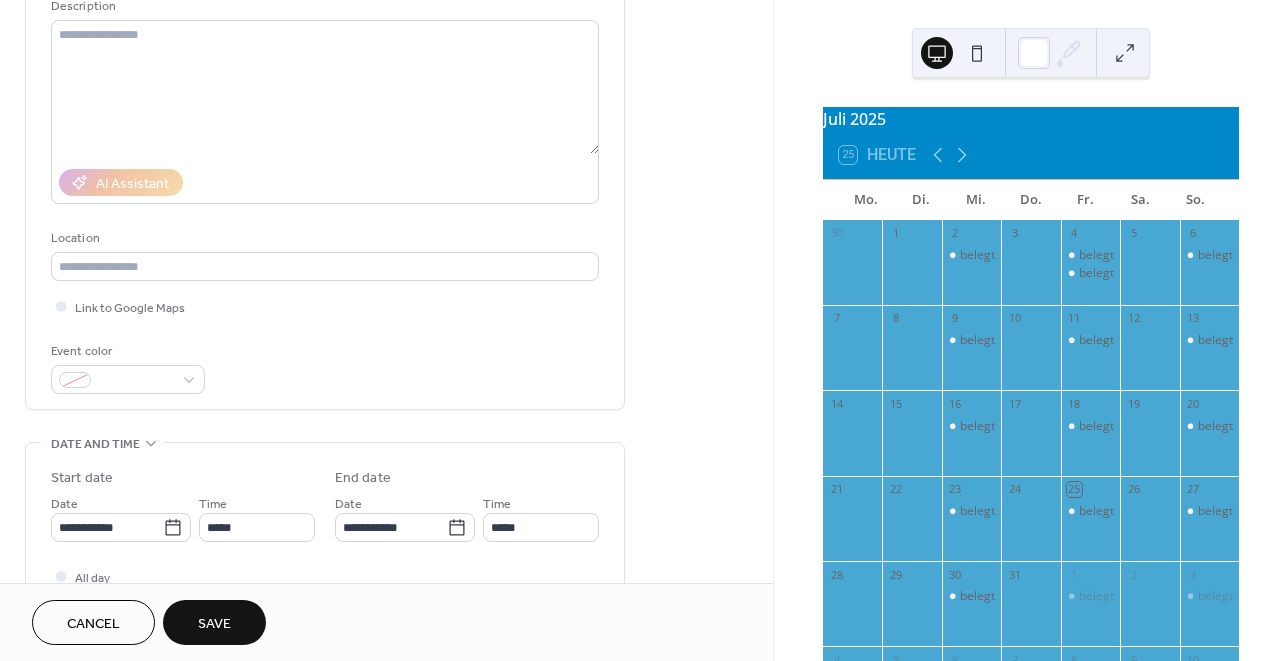 click on "Save" at bounding box center [214, 622] 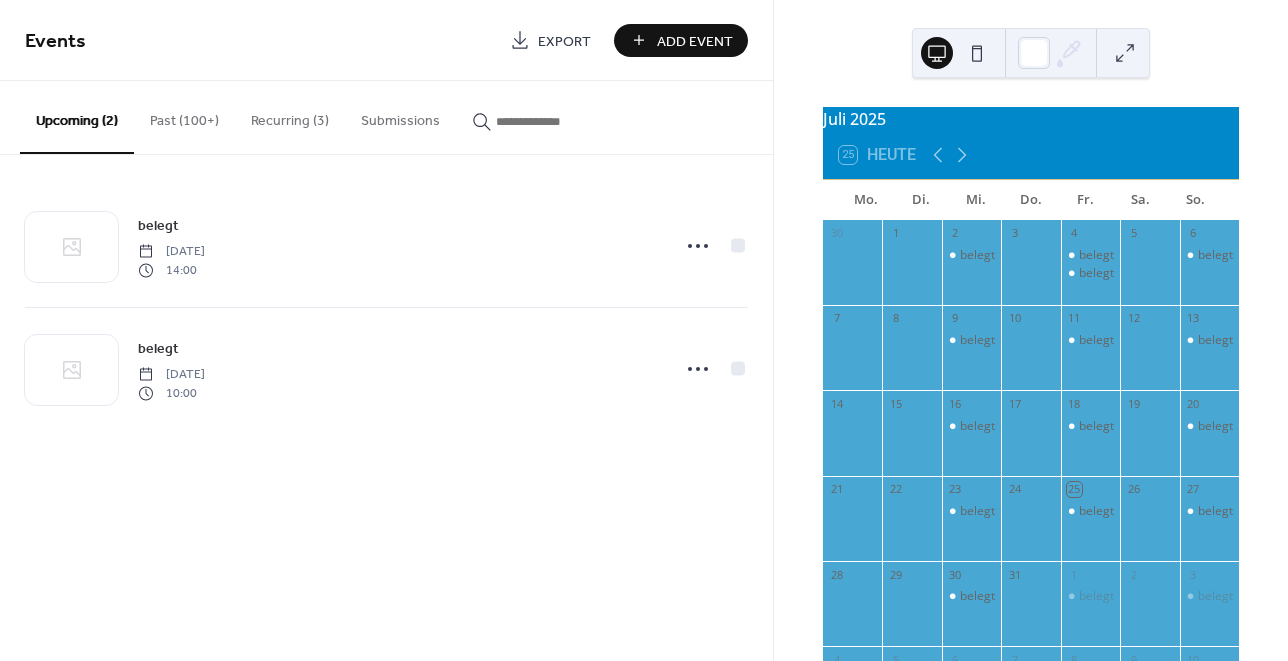 click on "Add Event" at bounding box center [695, 41] 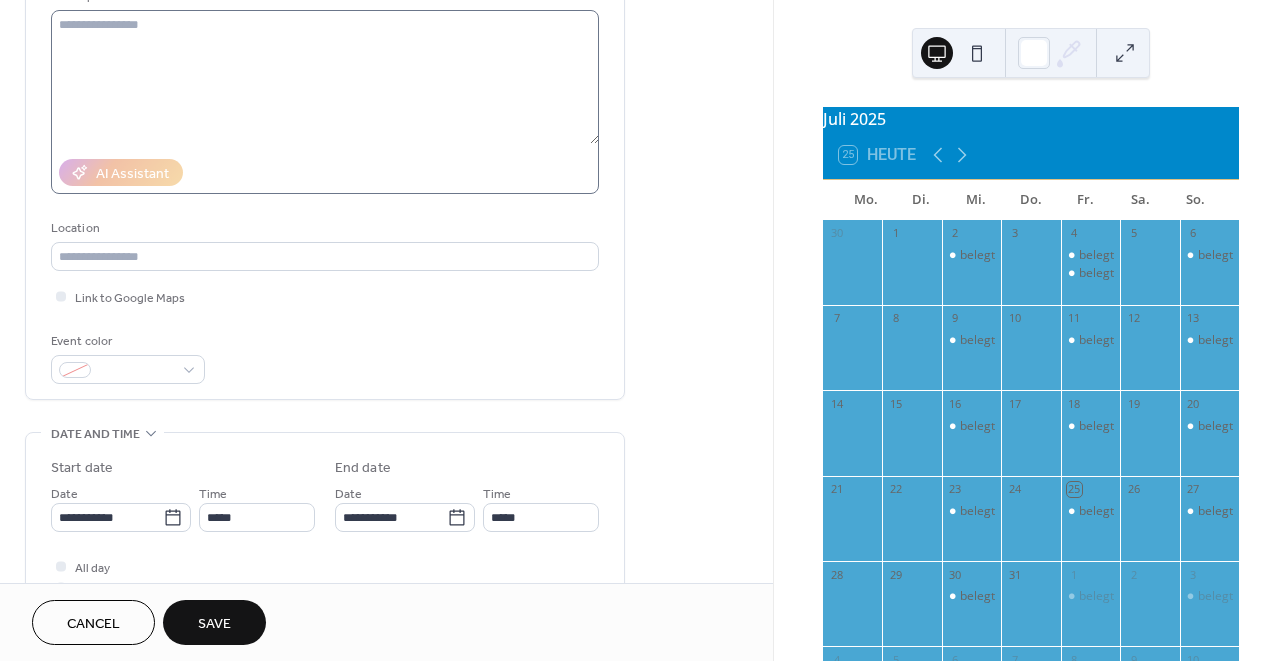 scroll, scrollTop: 220, scrollLeft: 0, axis: vertical 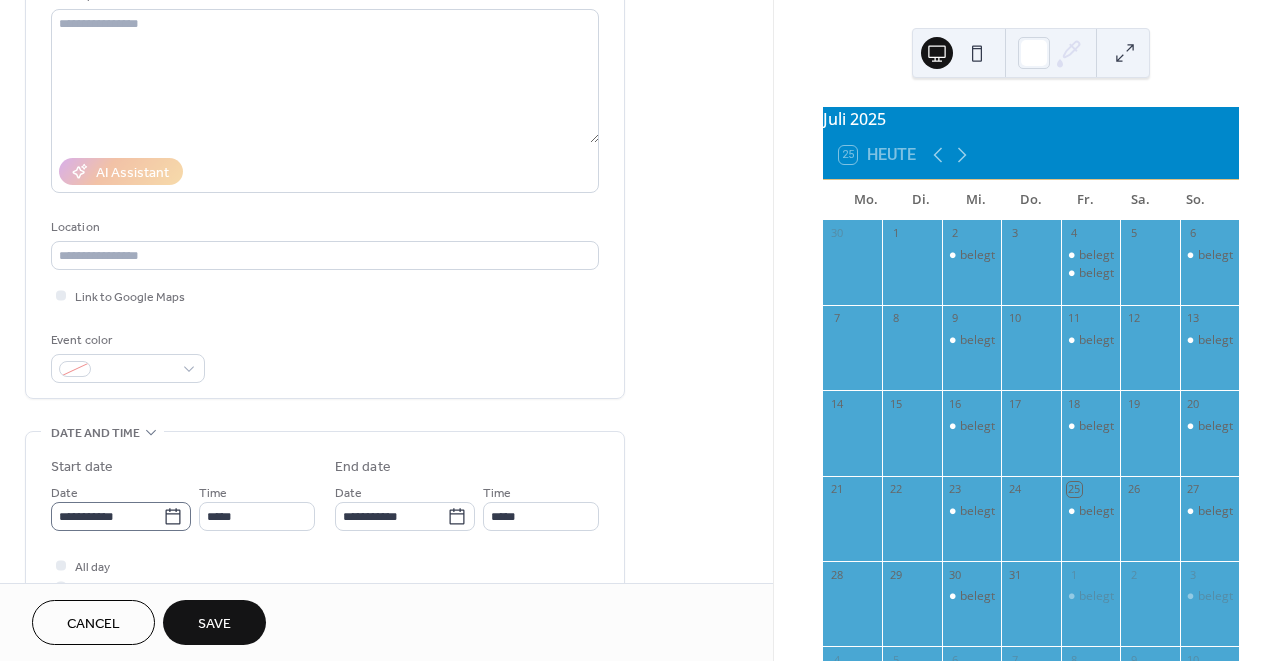 type on "******" 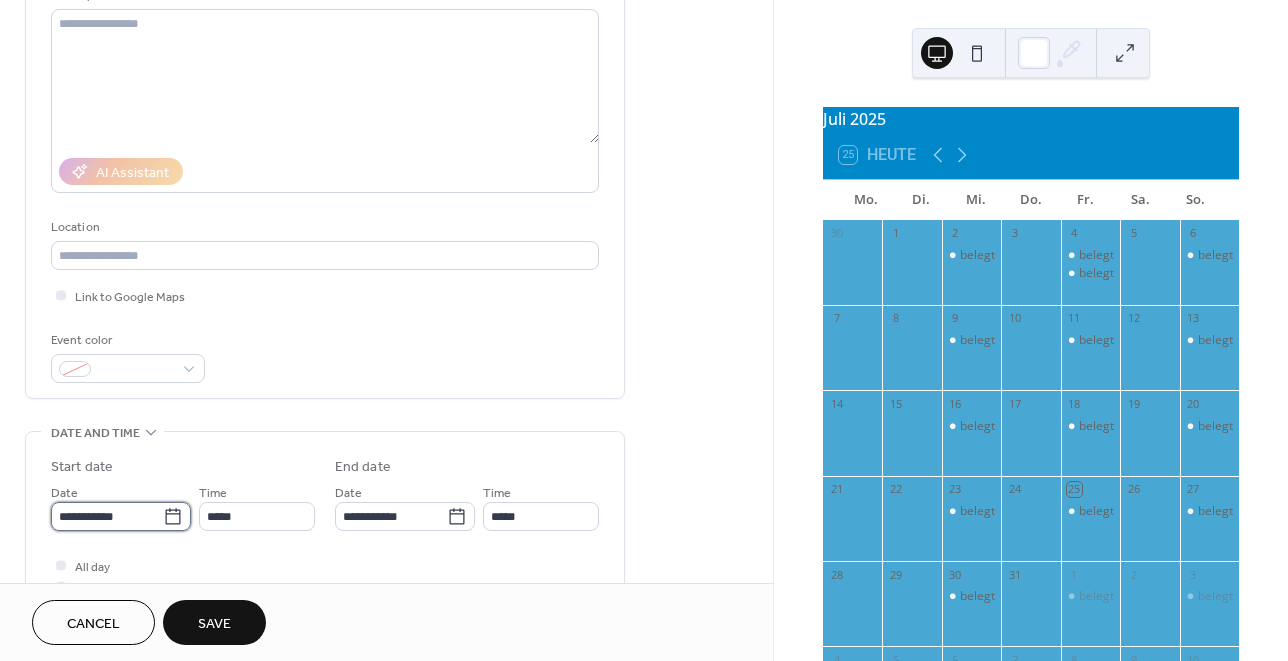 click on "**********" at bounding box center [107, 516] 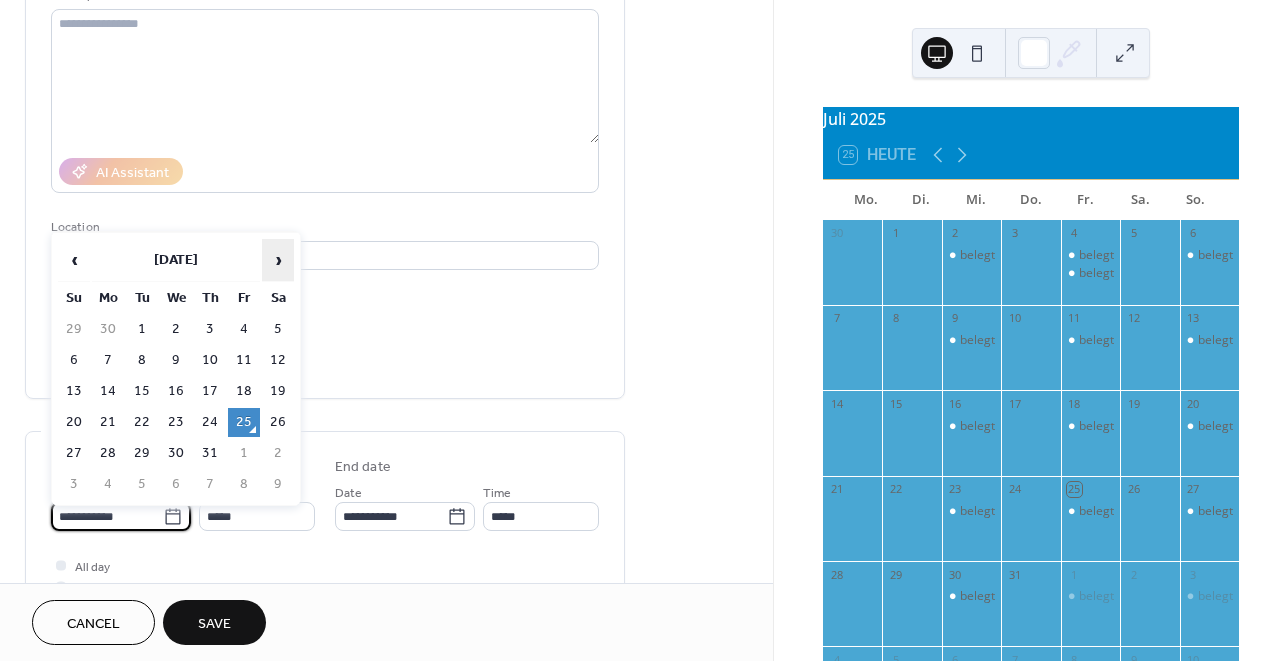 click on "›" at bounding box center [278, 260] 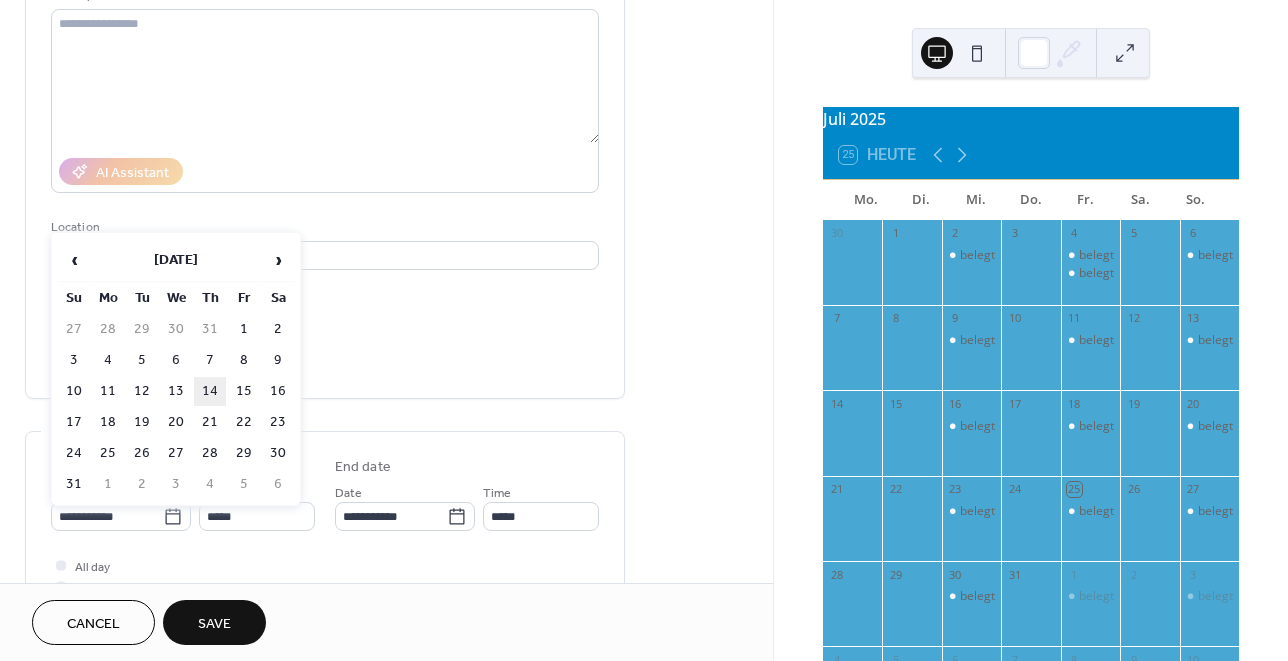 click on "14" at bounding box center (210, 391) 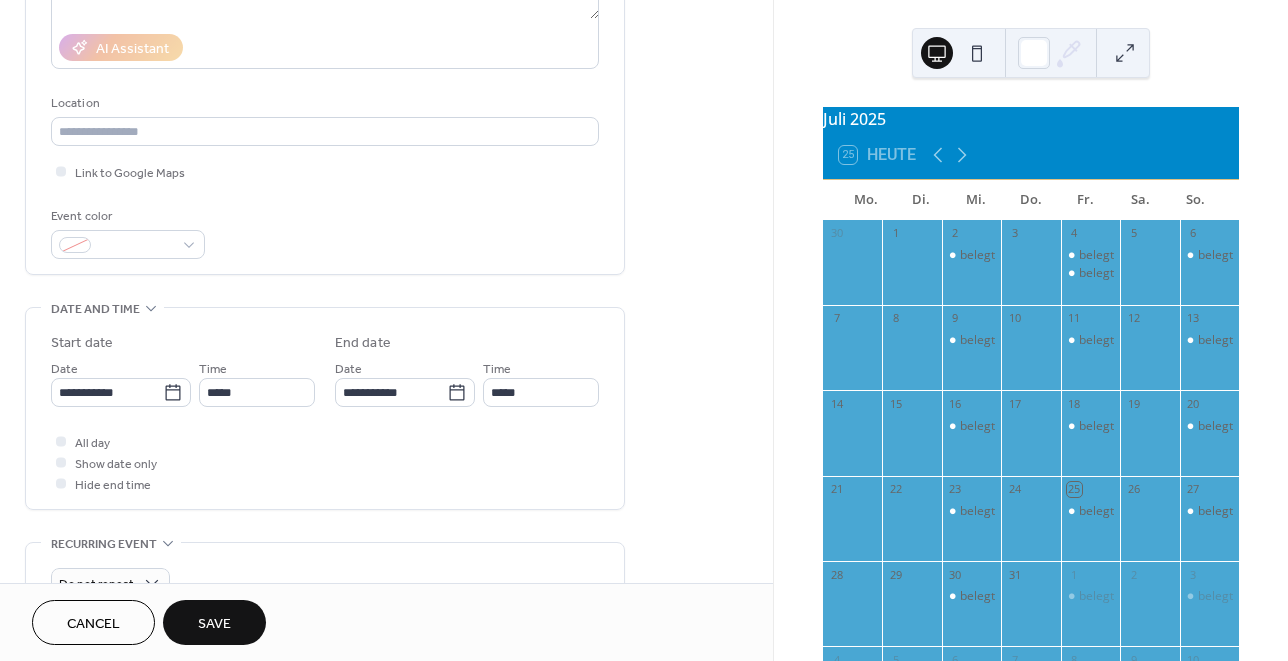 scroll, scrollTop: 349, scrollLeft: 0, axis: vertical 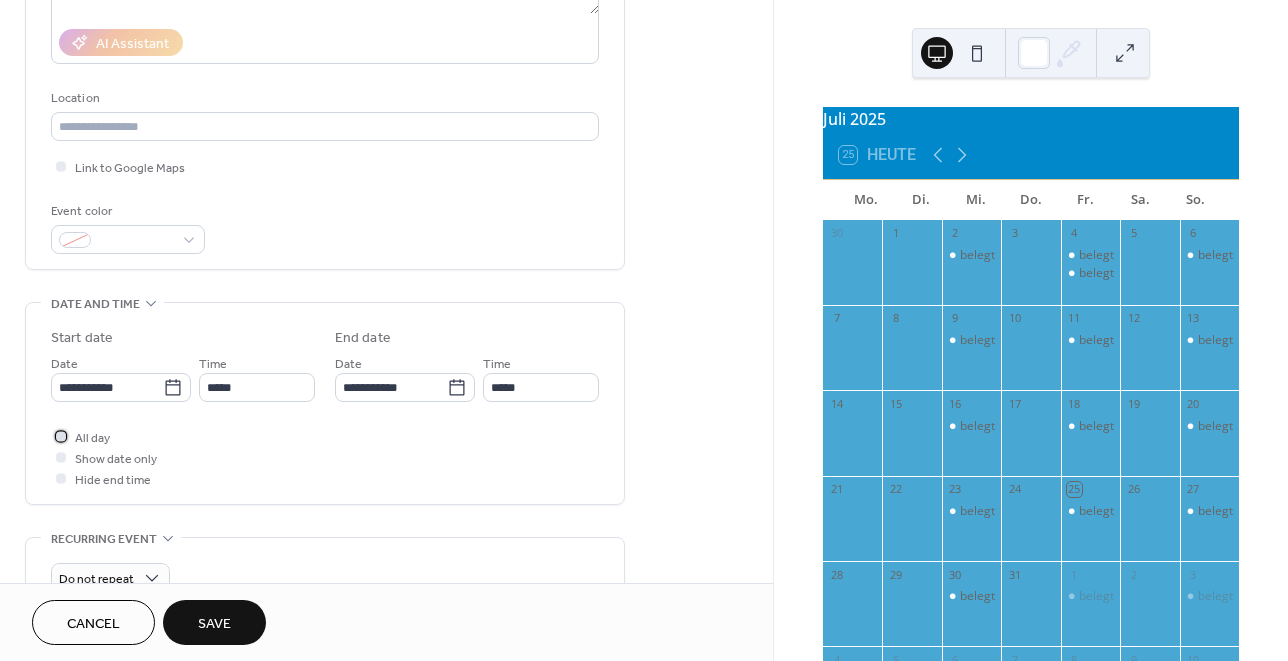 click on "All day" at bounding box center (92, 438) 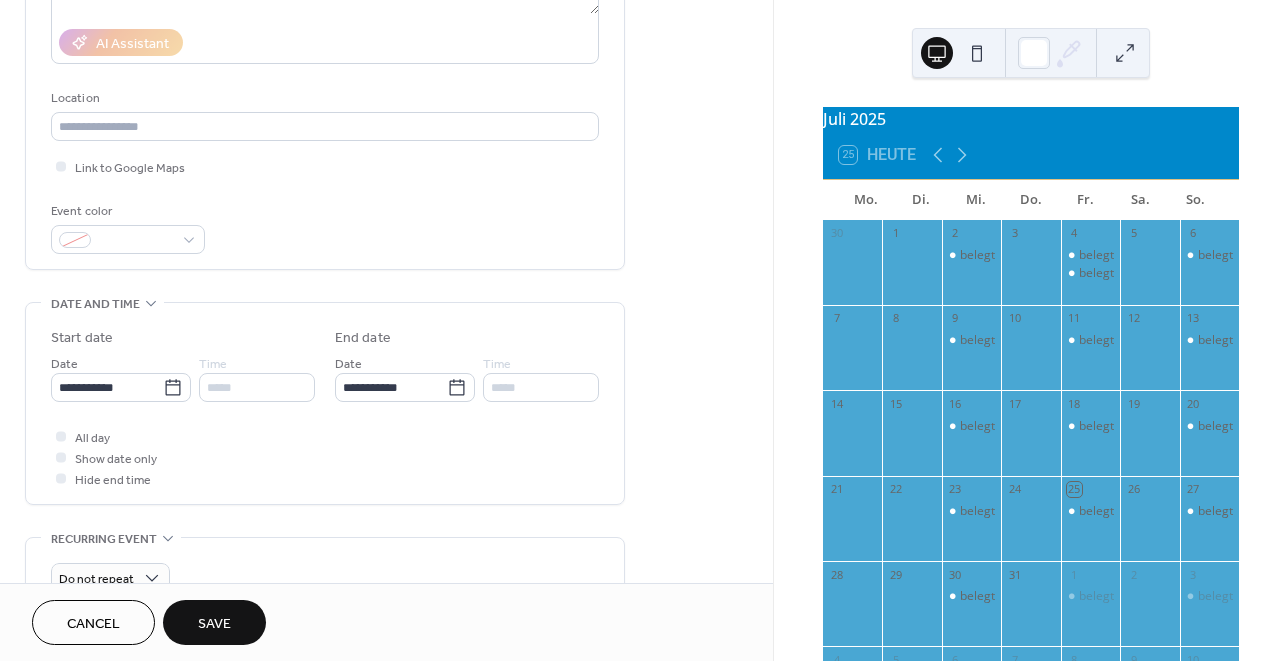 click on "Save" at bounding box center (214, 622) 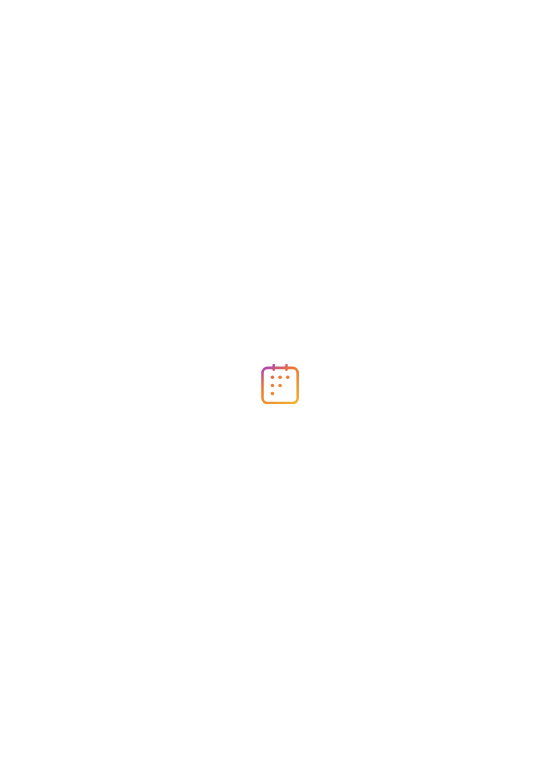 scroll, scrollTop: 0, scrollLeft: 0, axis: both 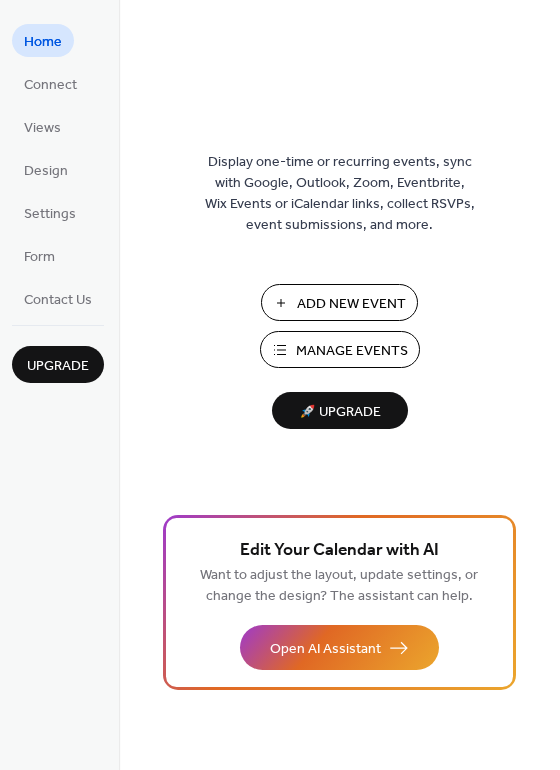 click on "Add New Event" at bounding box center (351, 304) 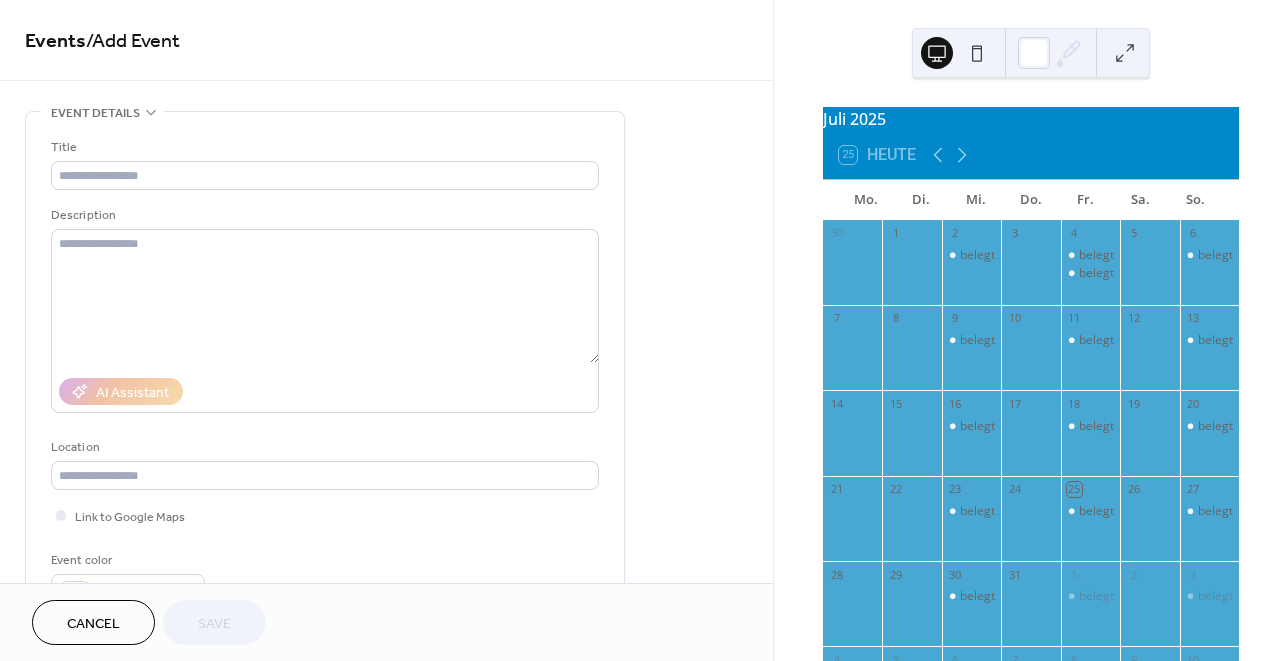 scroll, scrollTop: 0, scrollLeft: 0, axis: both 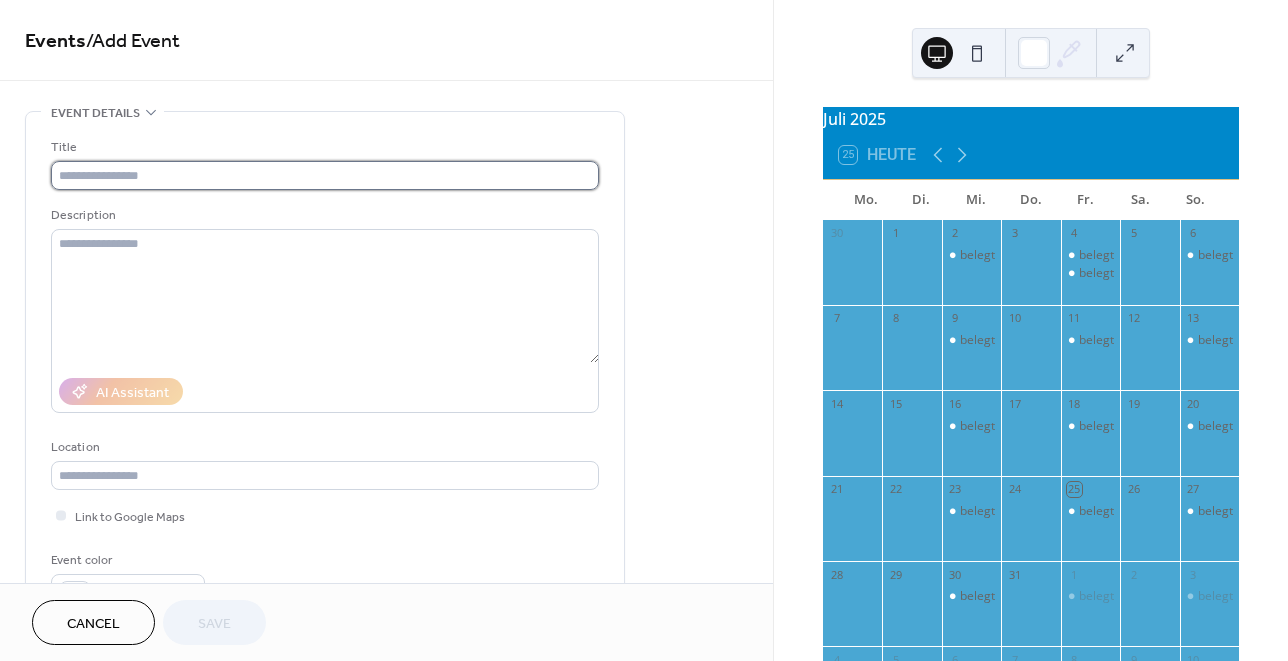 click at bounding box center [325, 175] 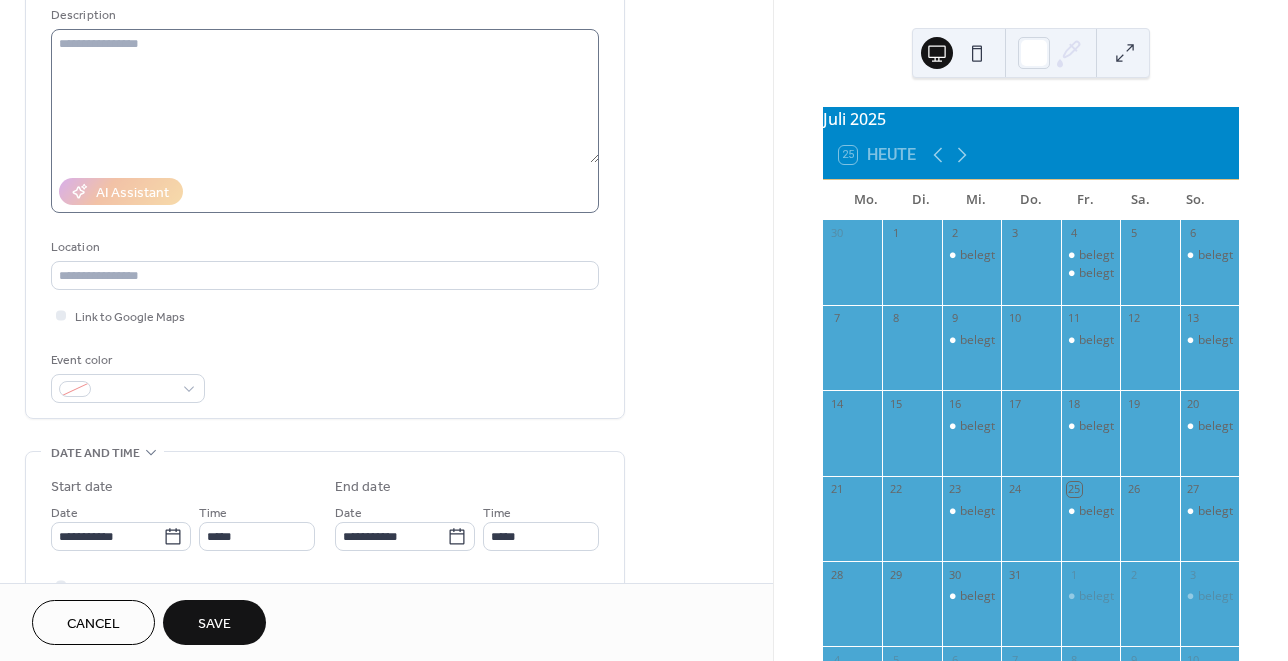 scroll, scrollTop: 203, scrollLeft: 0, axis: vertical 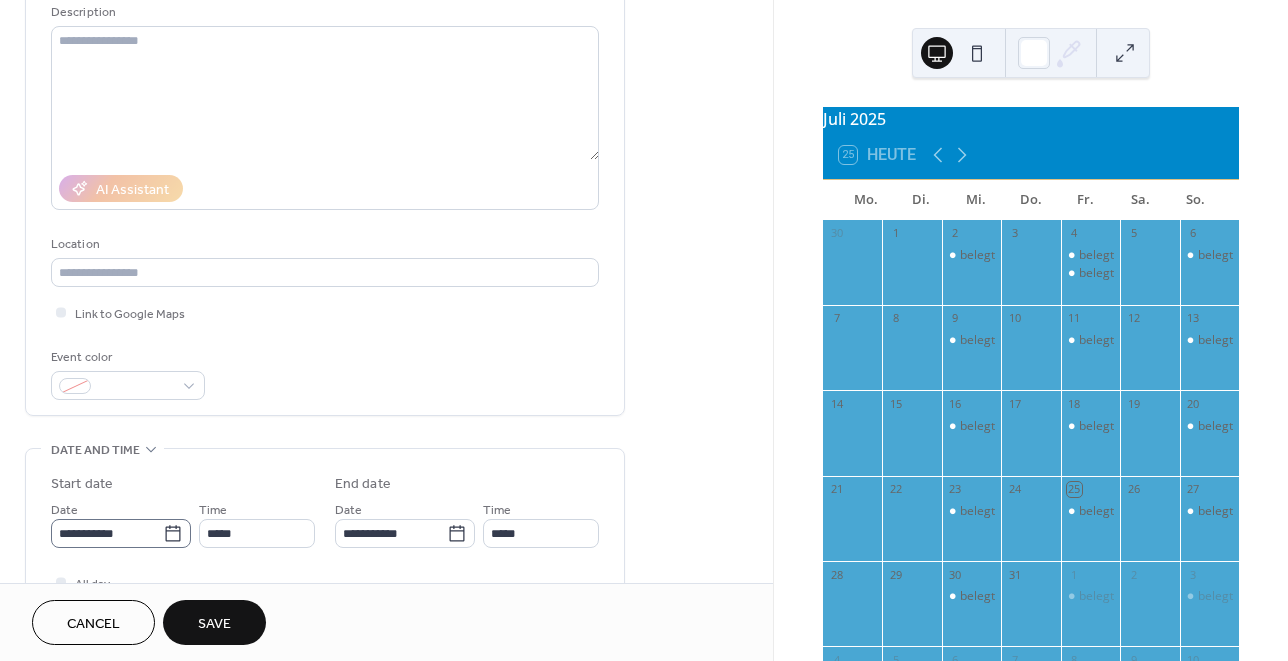 type on "******" 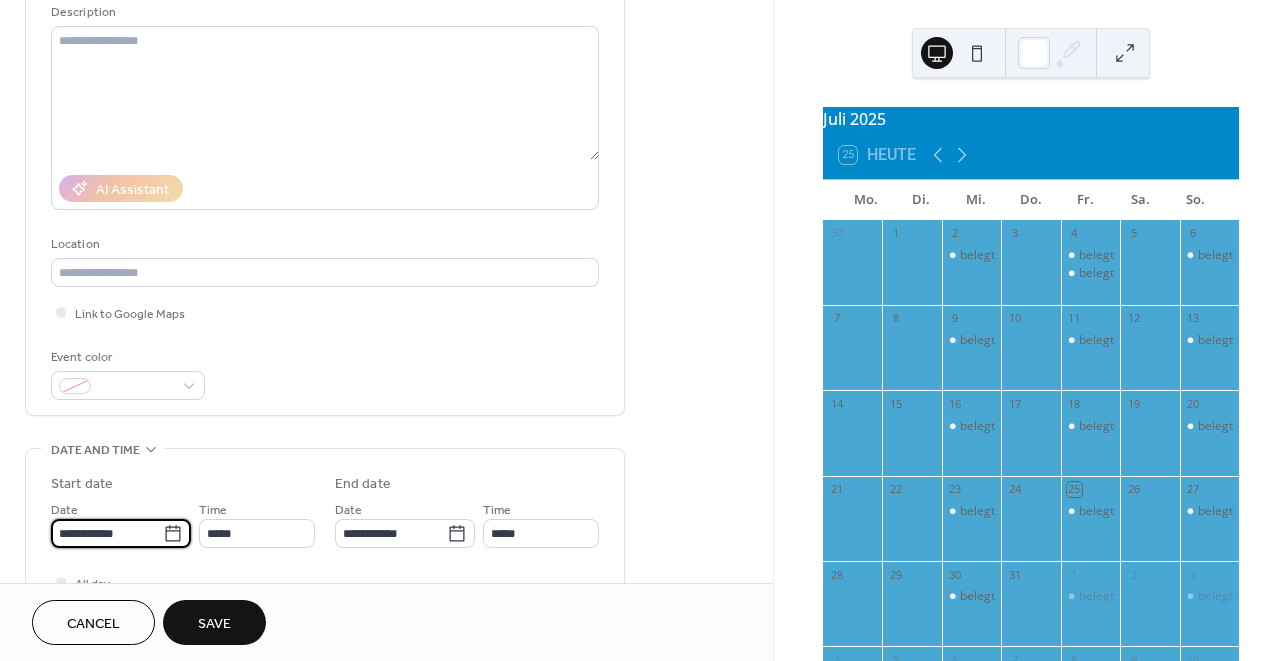 click on "**********" at bounding box center (107, 533) 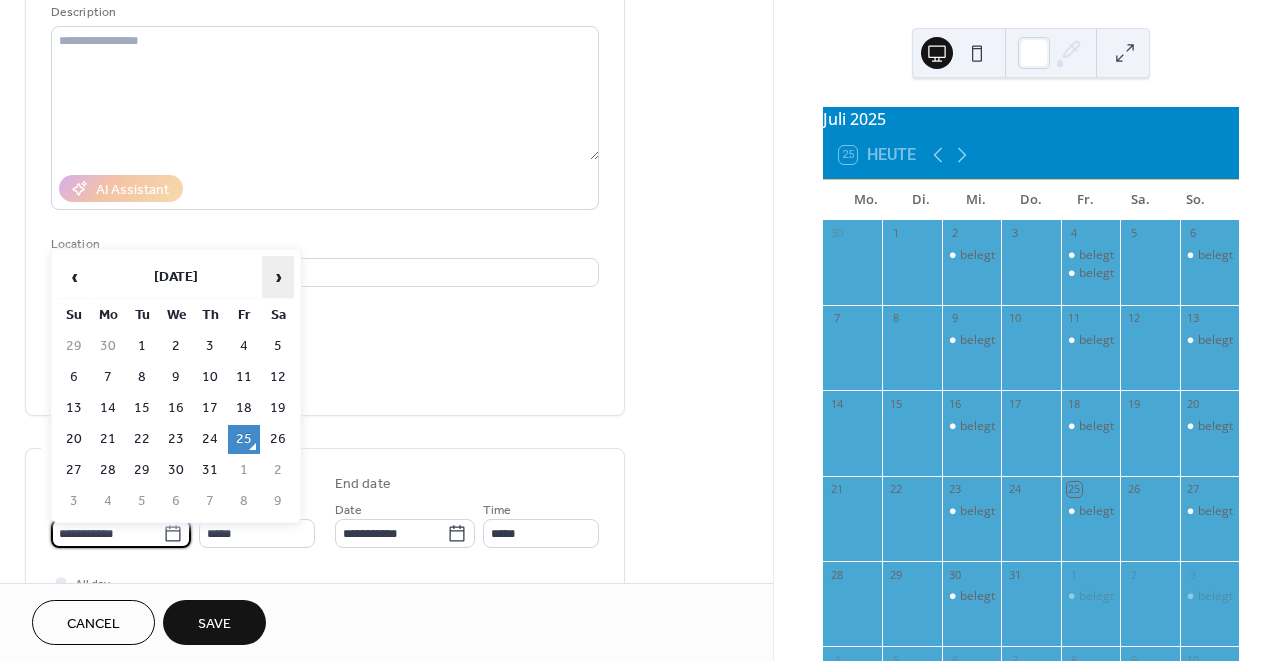 click on "›" at bounding box center (278, 277) 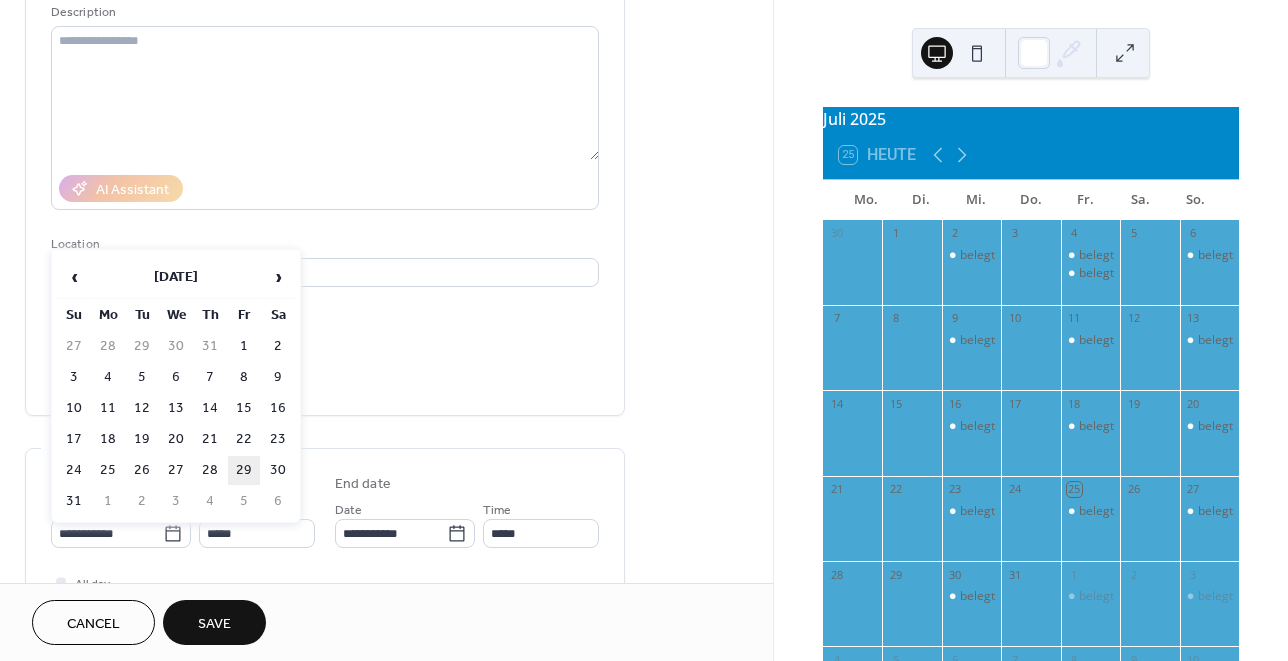 click on "29" at bounding box center [244, 470] 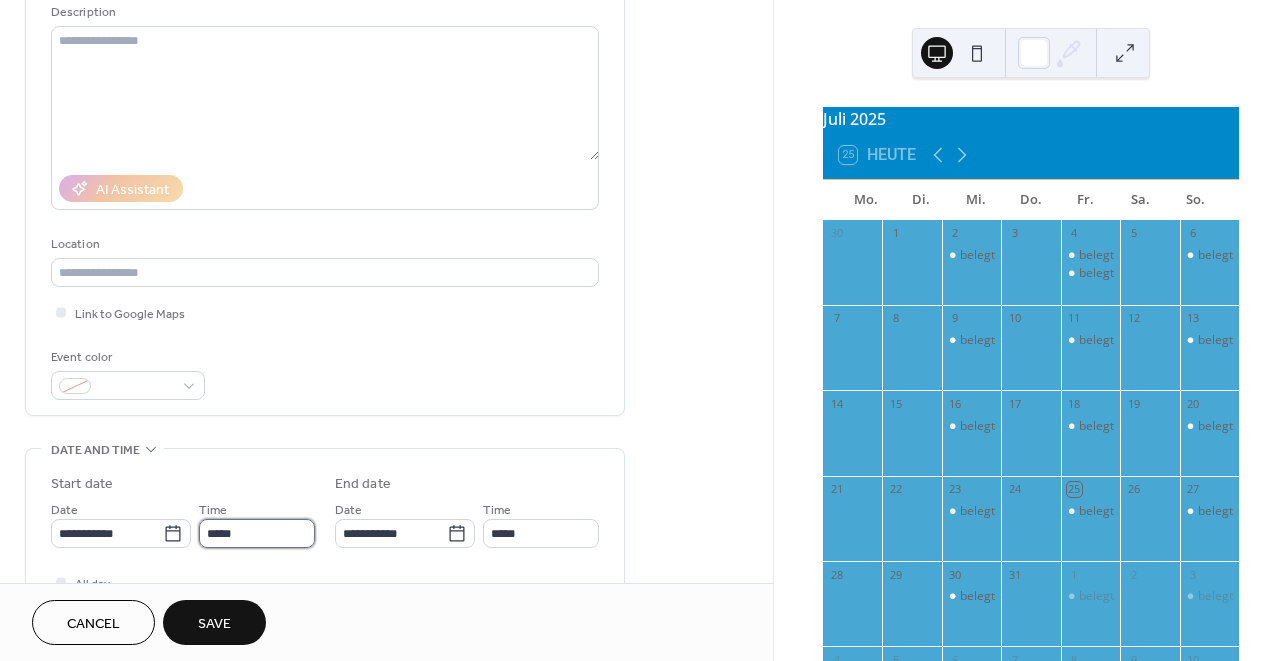 click on "*****" at bounding box center [257, 533] 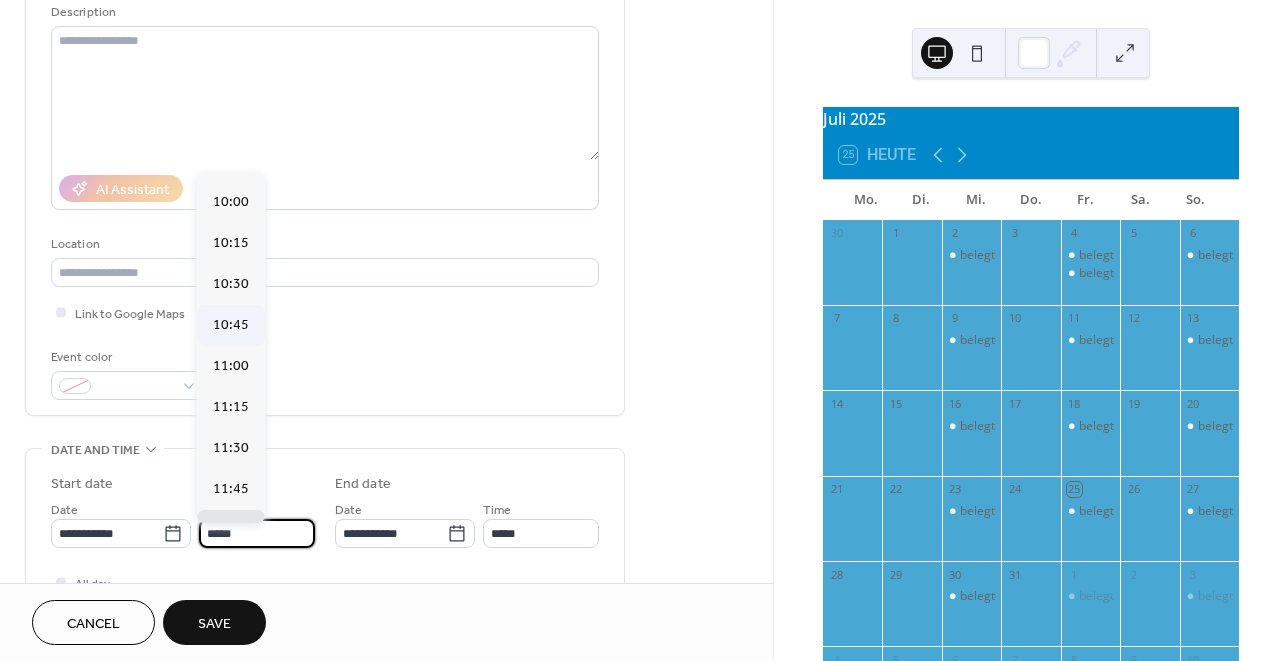 scroll, scrollTop: 1634, scrollLeft: 0, axis: vertical 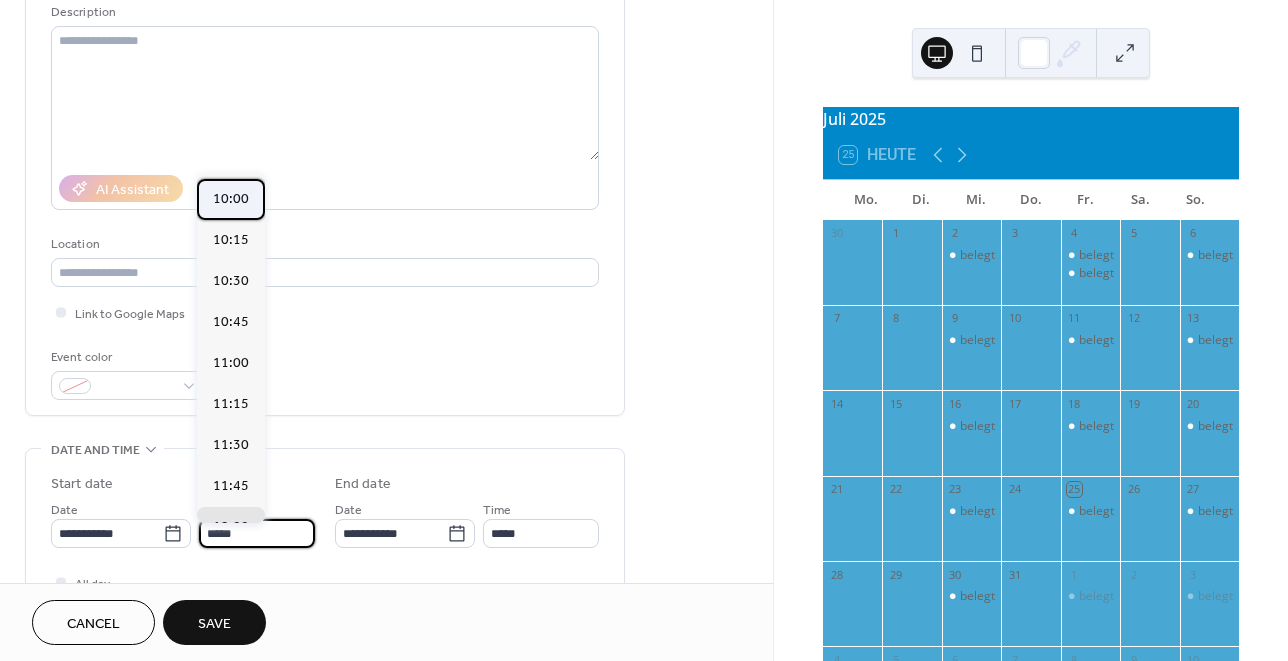 click on "10:00" at bounding box center [231, 199] 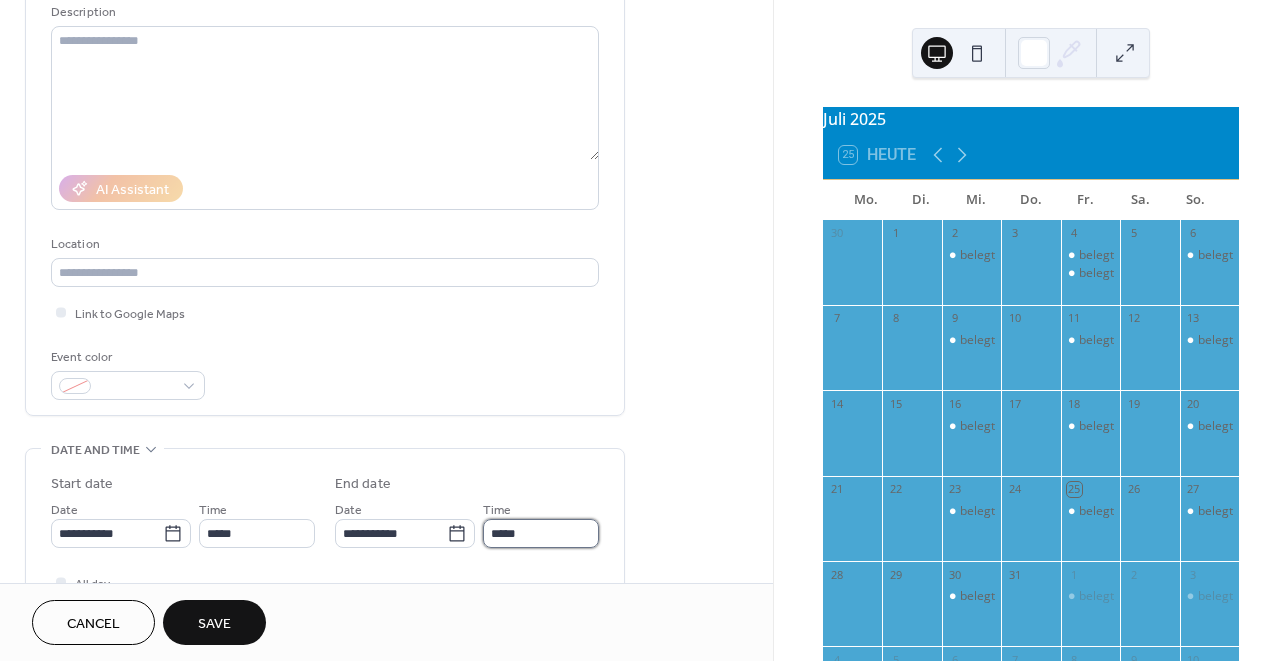 click on "*****" at bounding box center (541, 533) 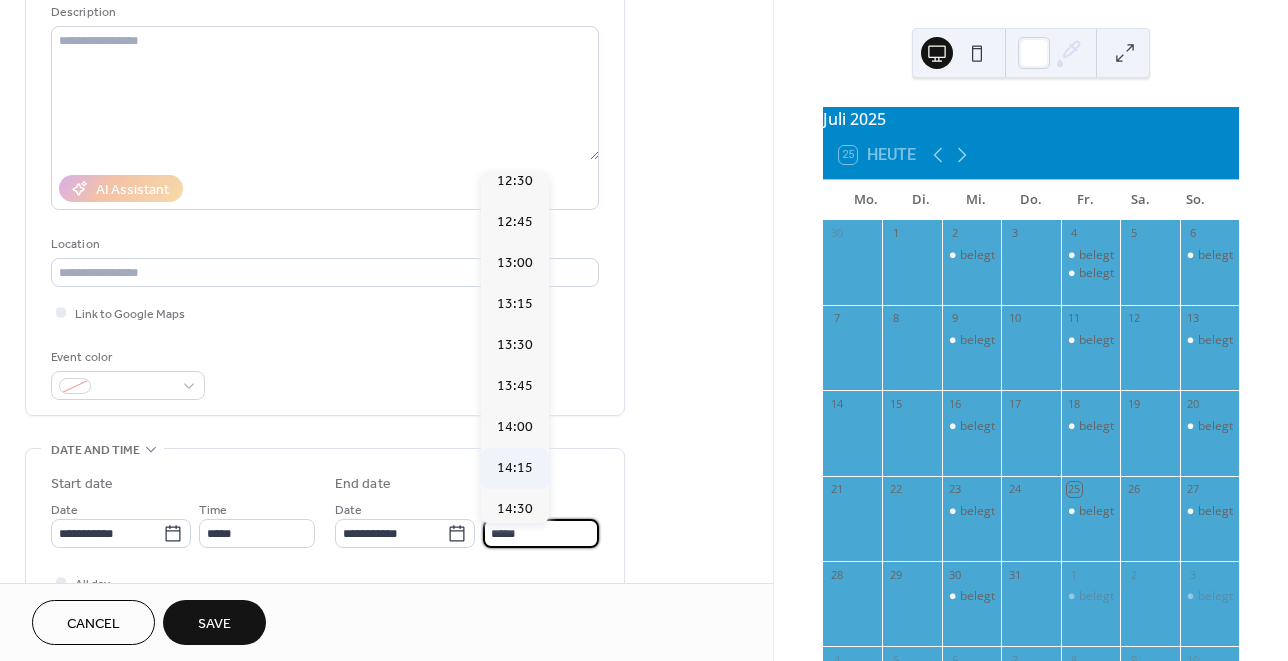 scroll, scrollTop: 399, scrollLeft: 0, axis: vertical 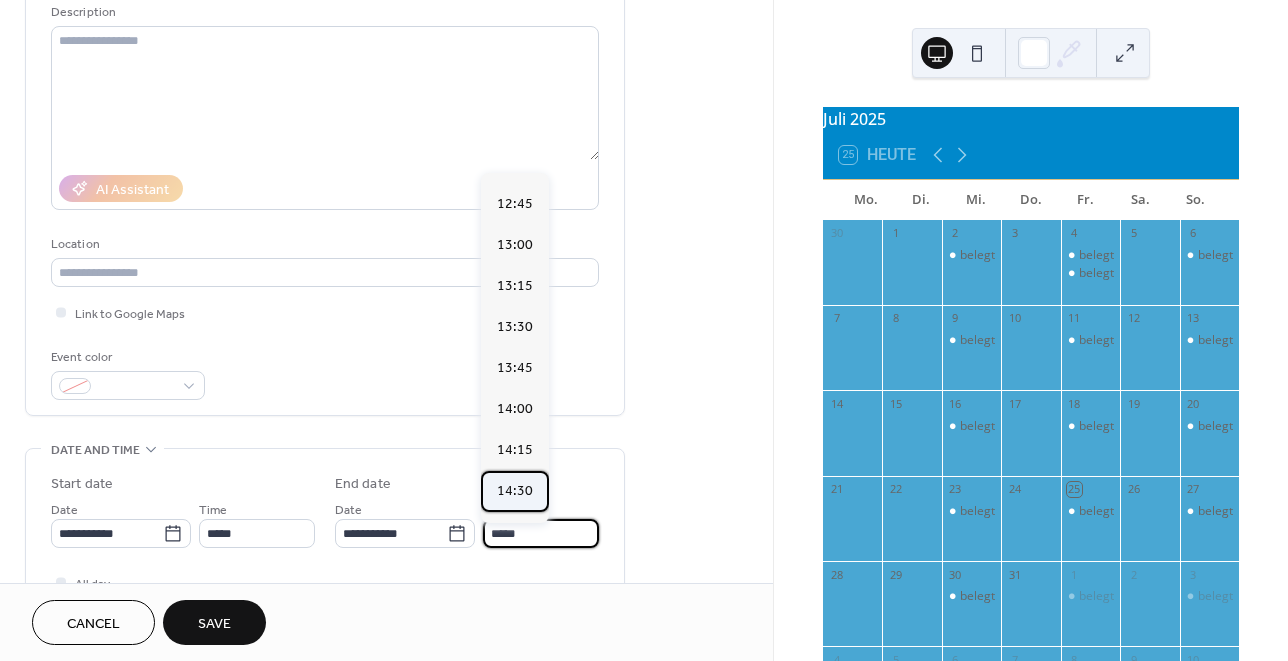 click on "14:30" at bounding box center [515, 491] 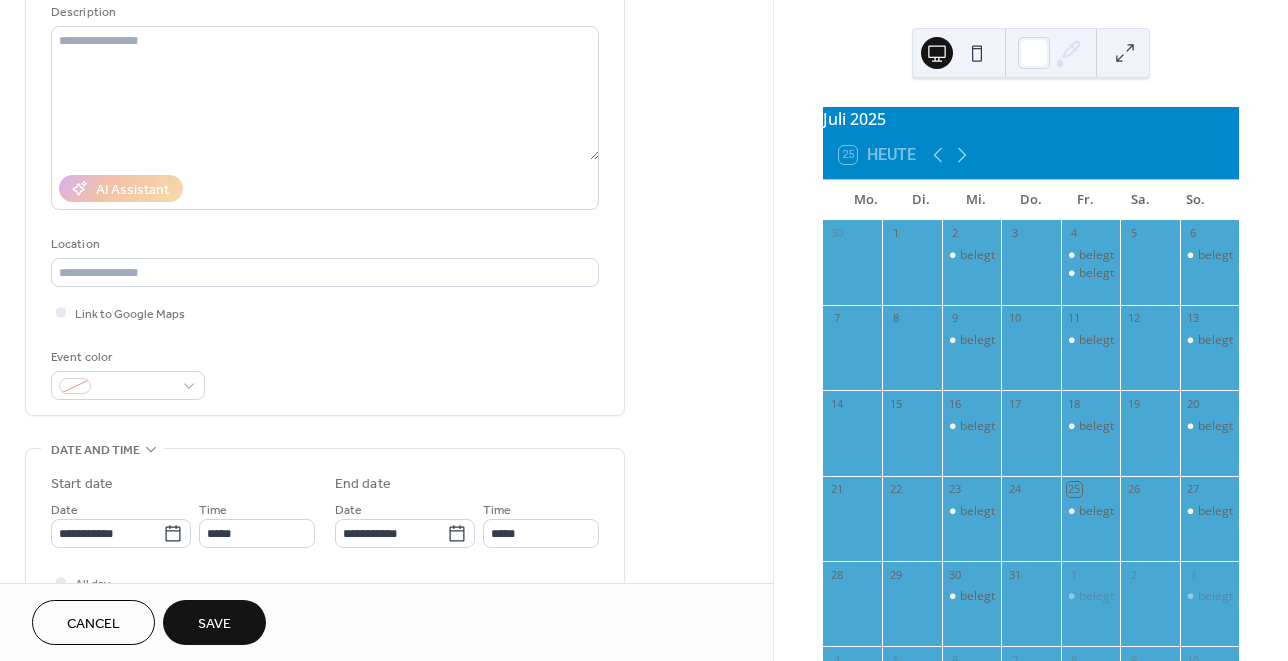 click on "Save" at bounding box center (214, 622) 